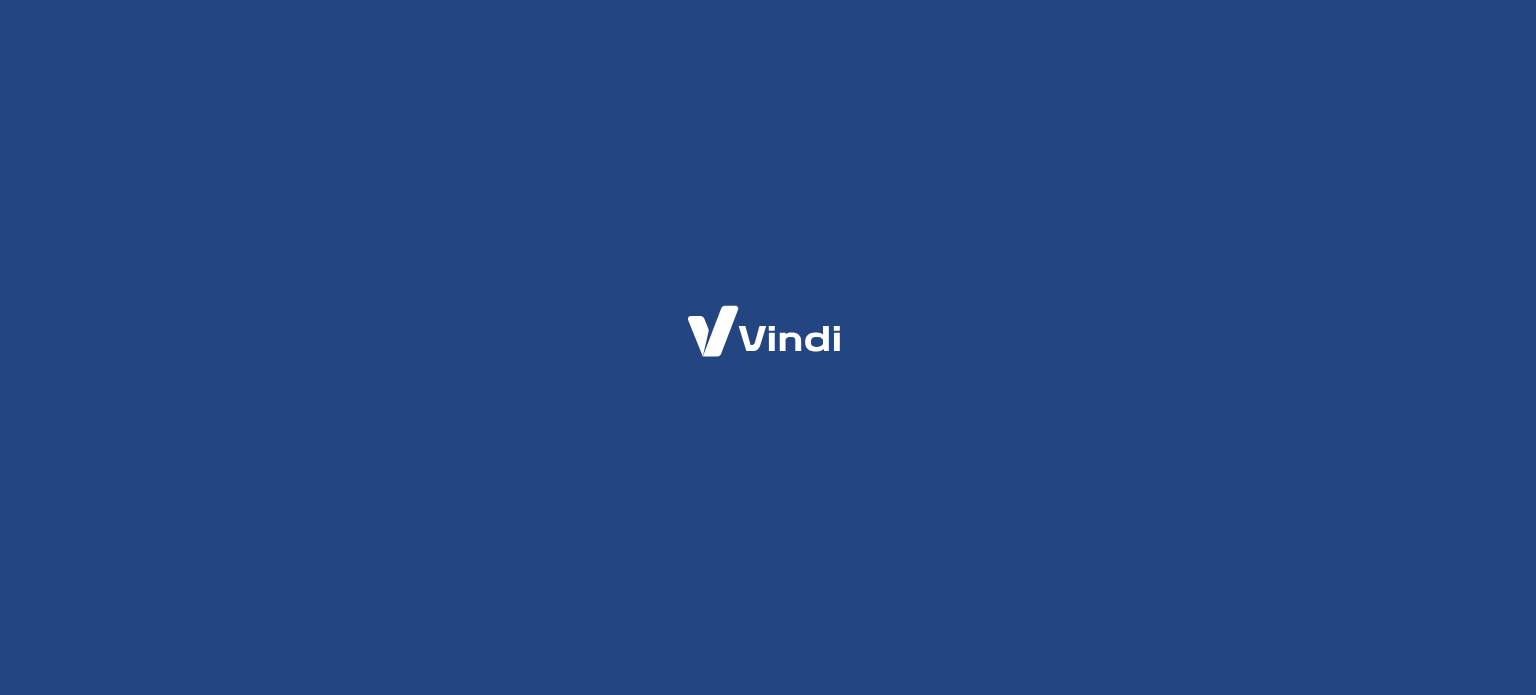 scroll, scrollTop: 0, scrollLeft: 0, axis: both 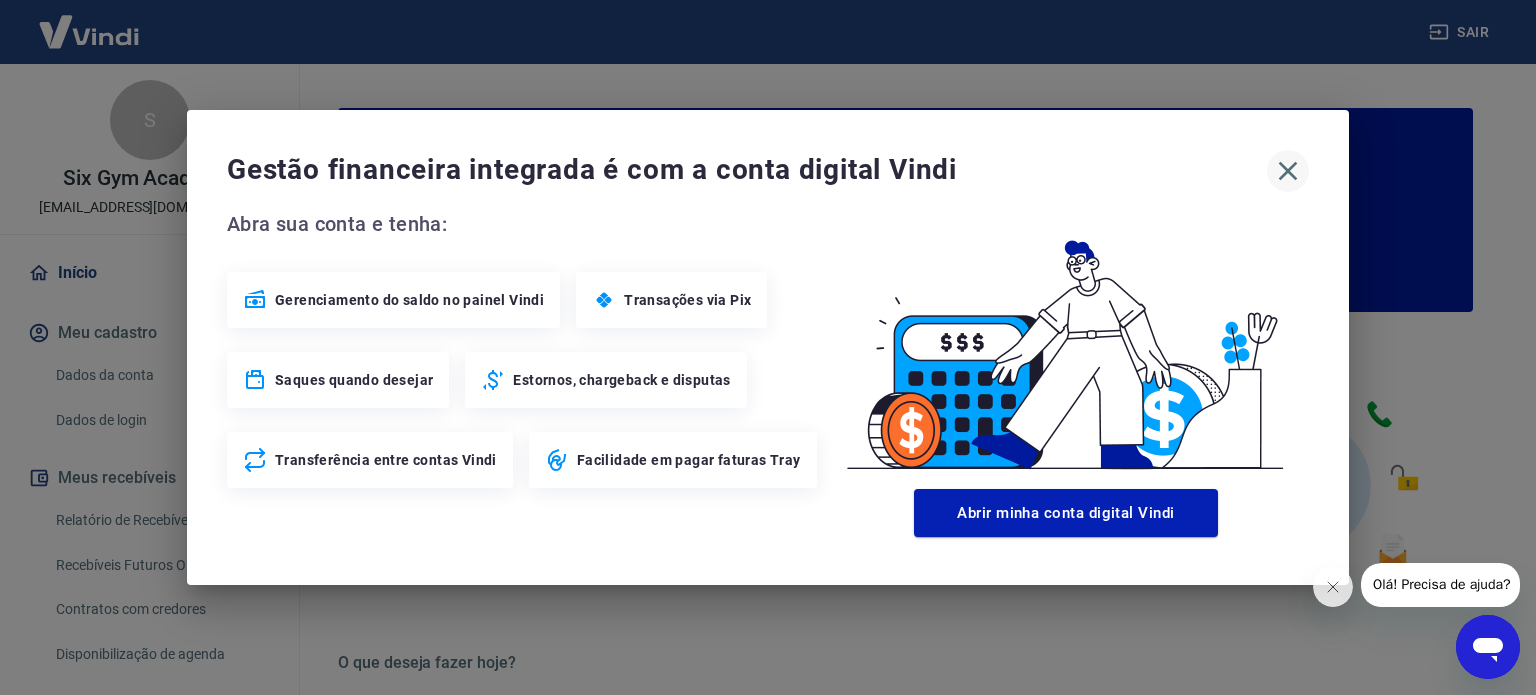 click 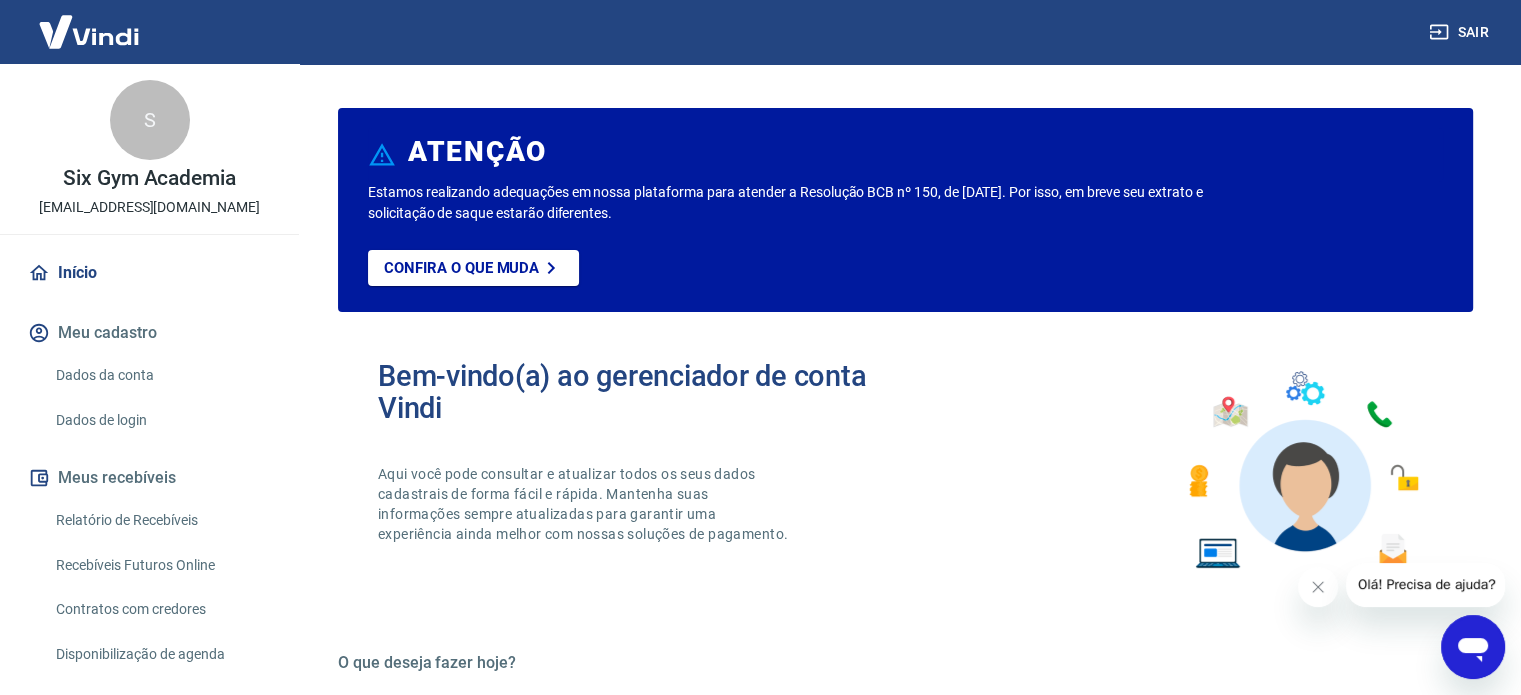 click on "Relatório de Recebíveis" at bounding box center [161, 520] 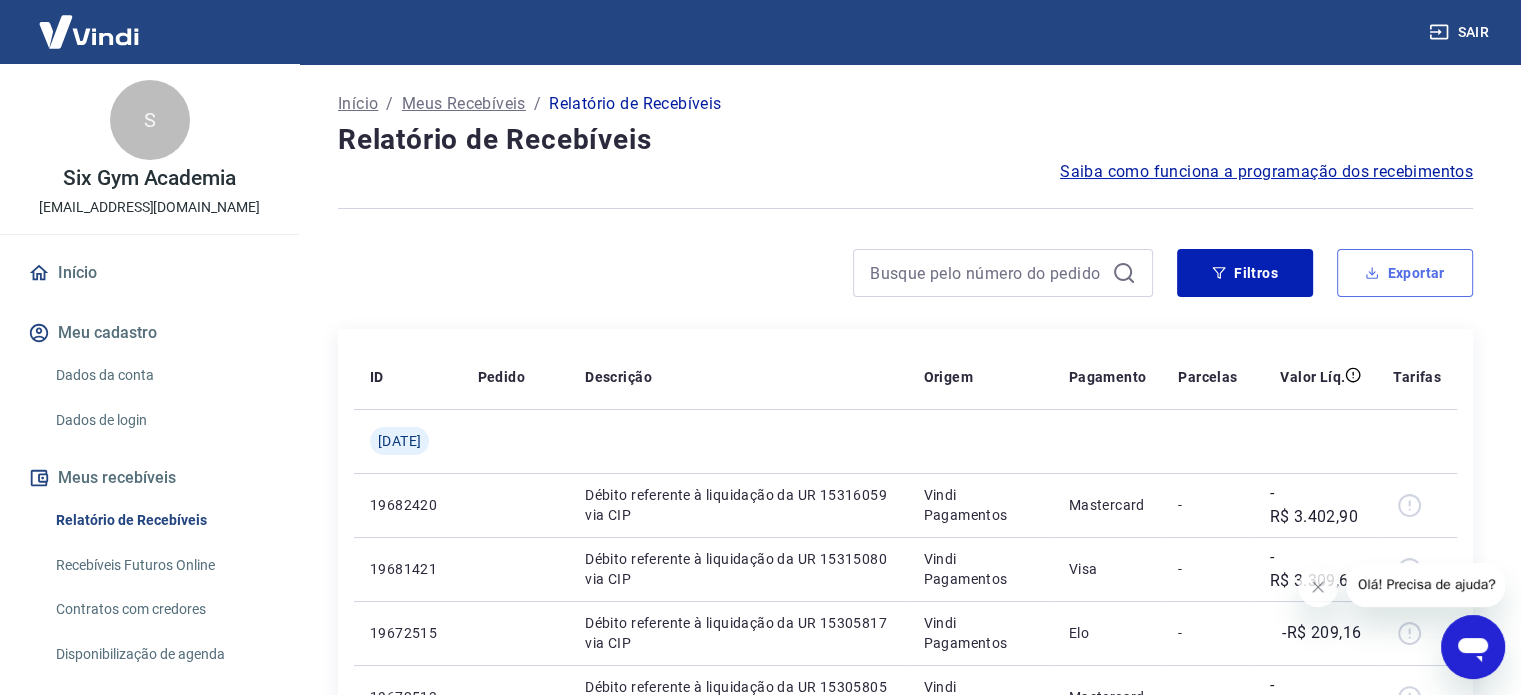 click on "Exportar" at bounding box center (1405, 273) 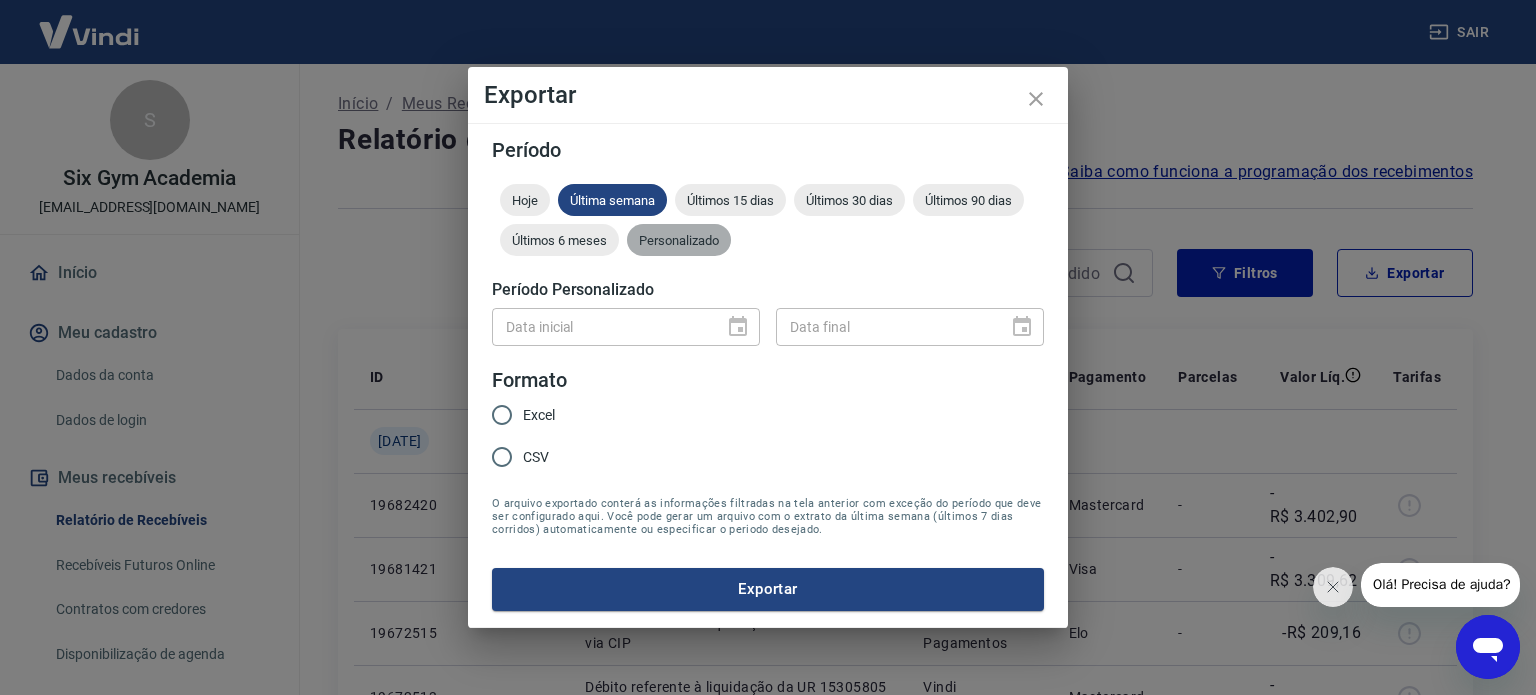 click on "Personalizado" at bounding box center (679, 240) 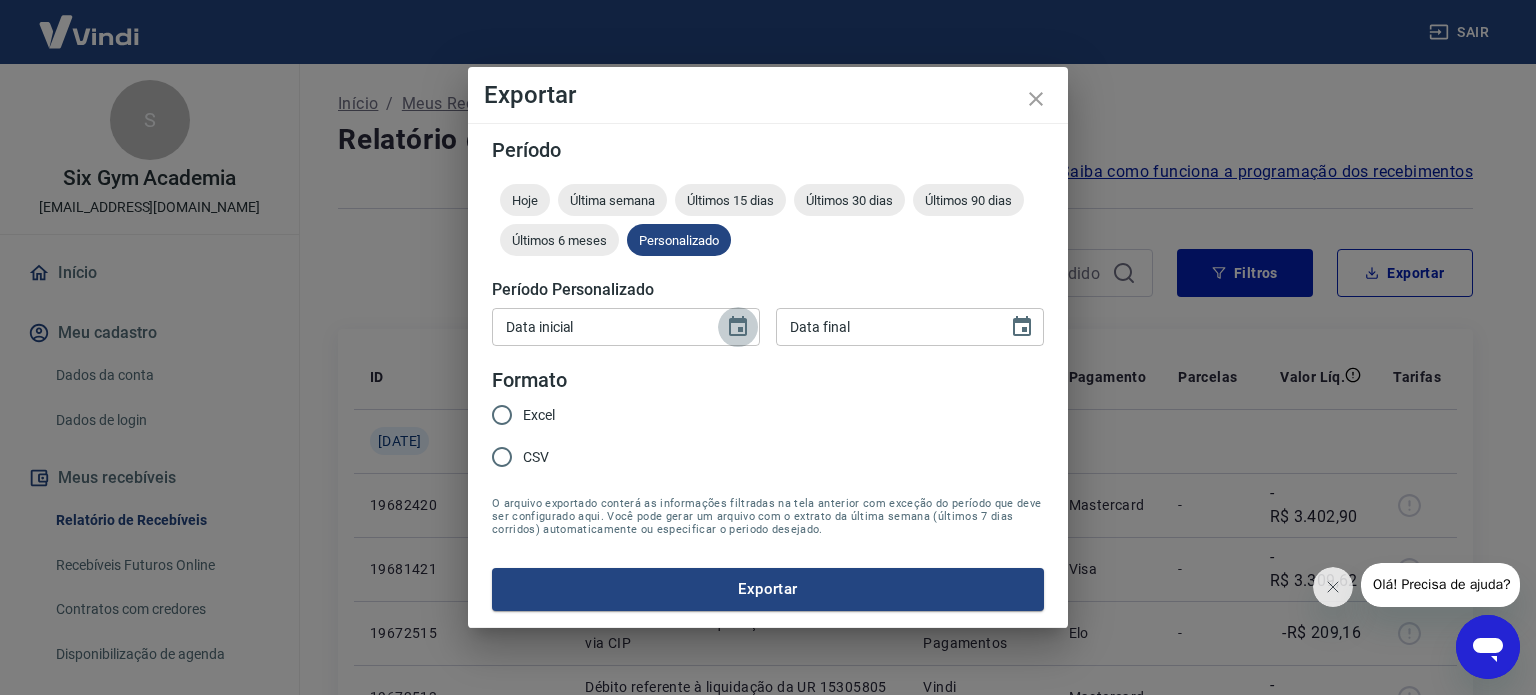 click 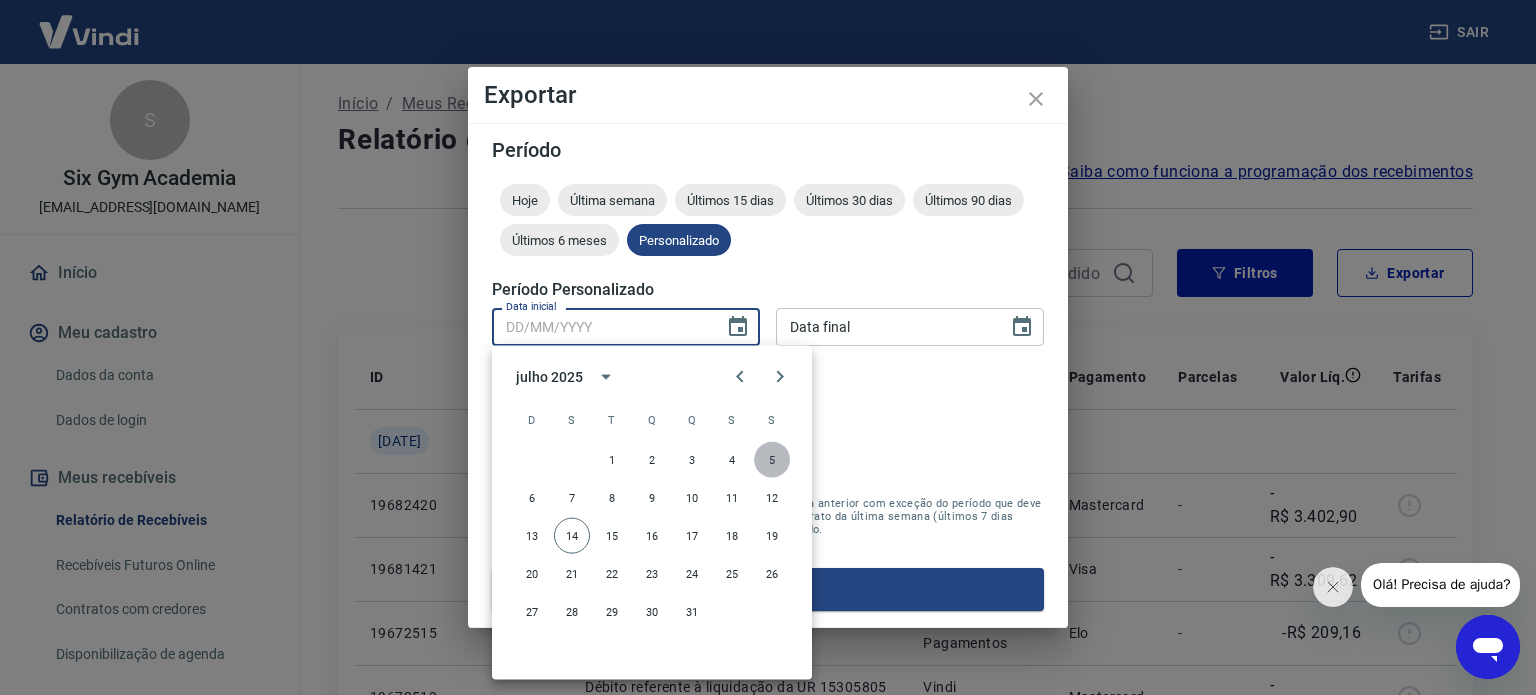 click on "5" at bounding box center (772, 460) 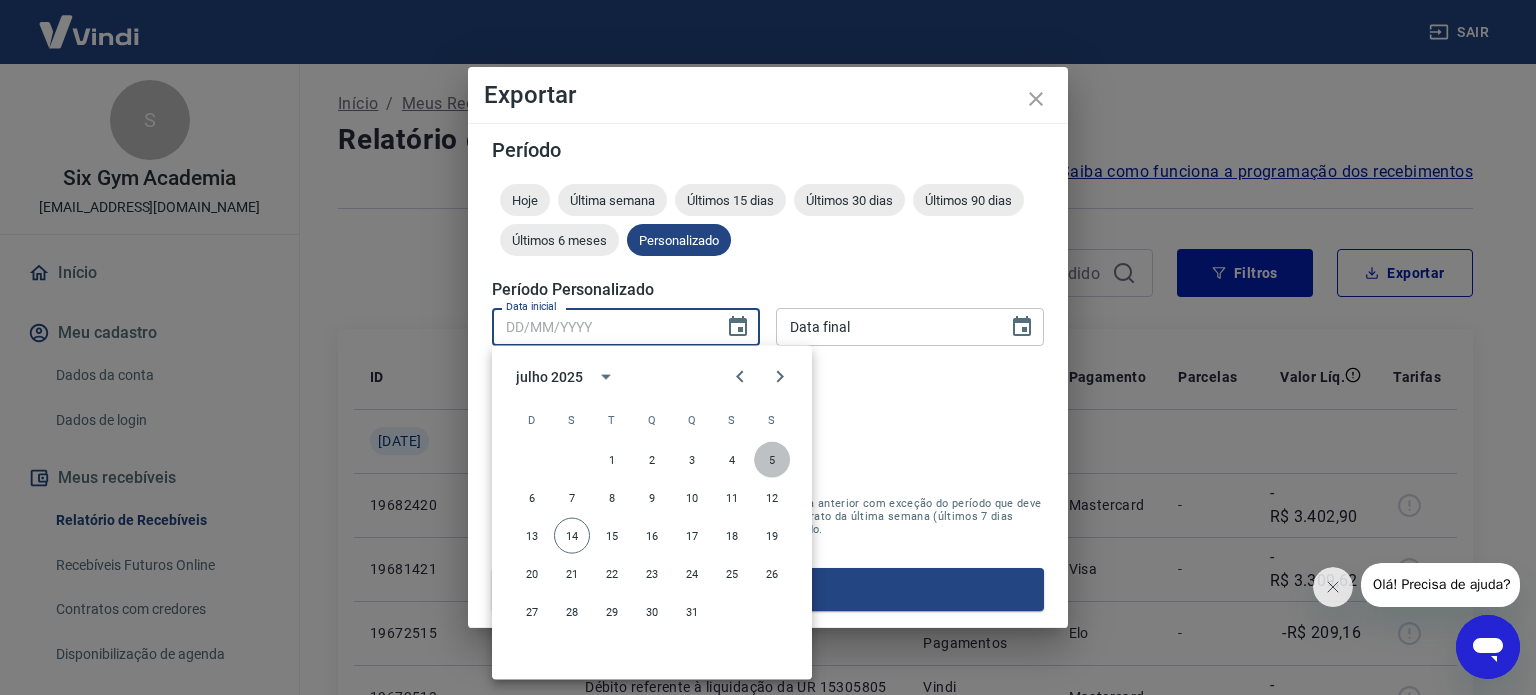 type on "05/07/2025" 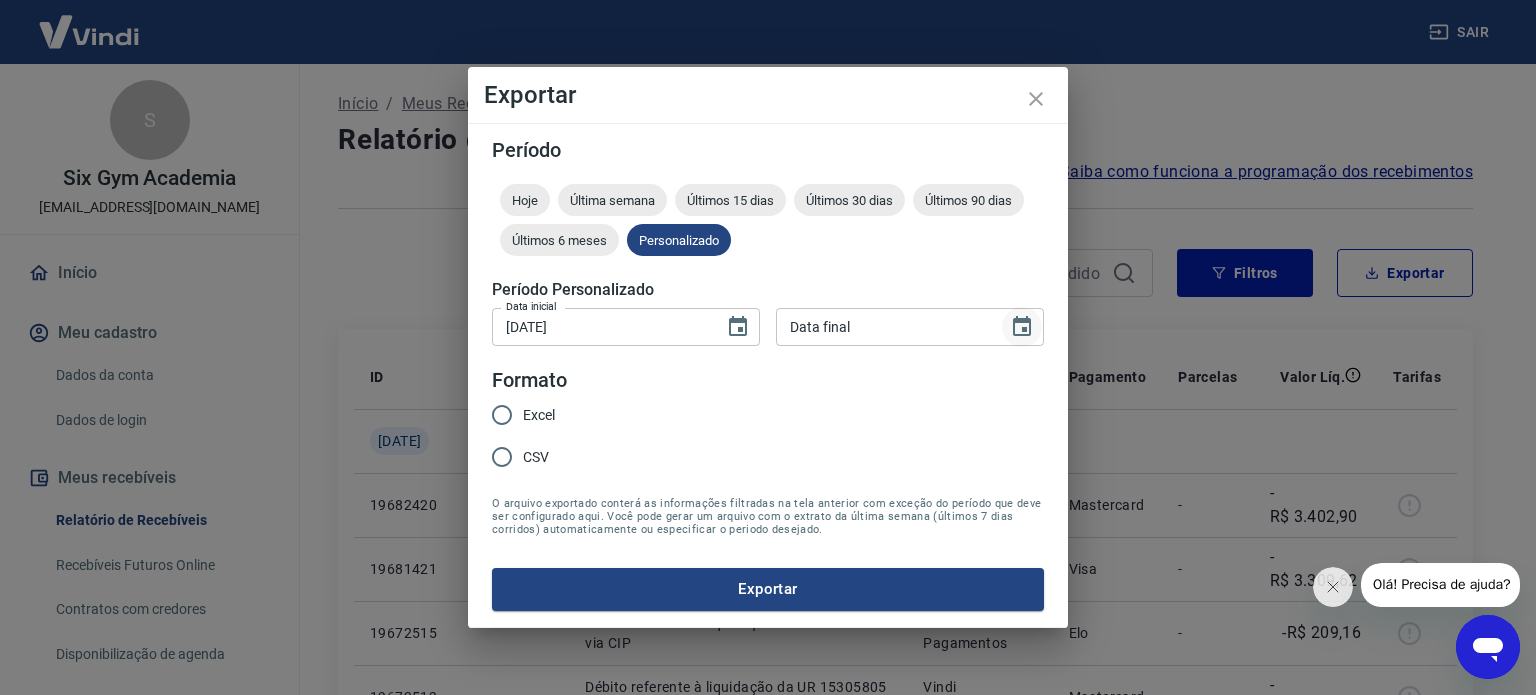 click 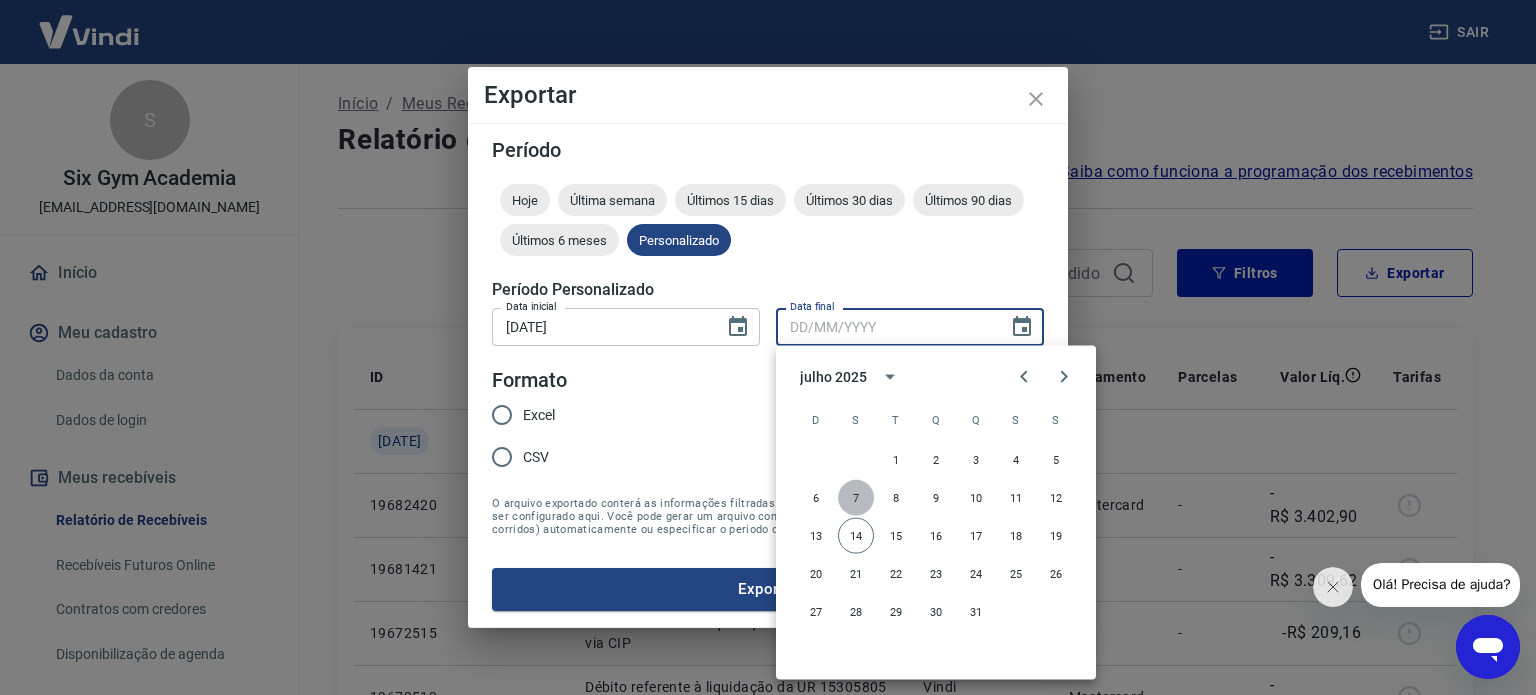 click on "7" at bounding box center (856, 498) 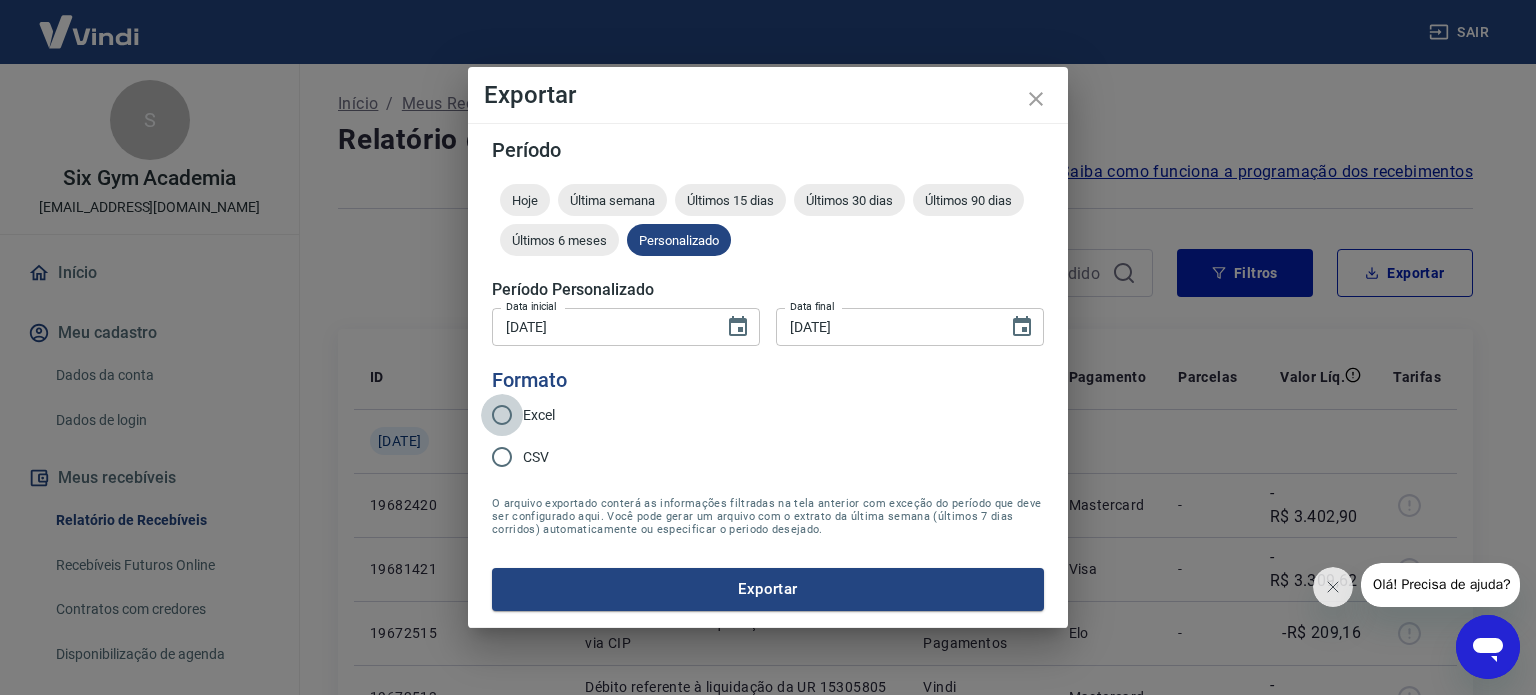 click on "Excel" at bounding box center (502, 415) 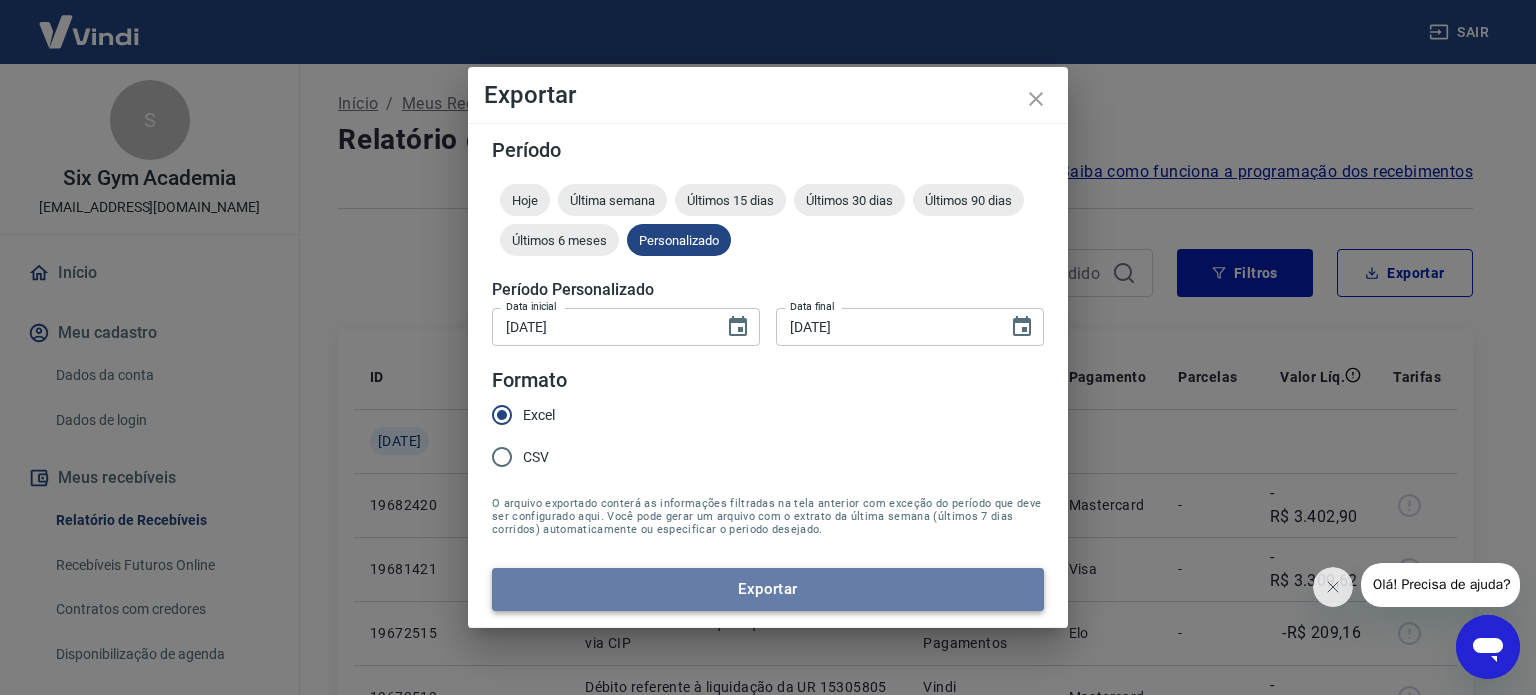 click on "Exportar" at bounding box center (768, 589) 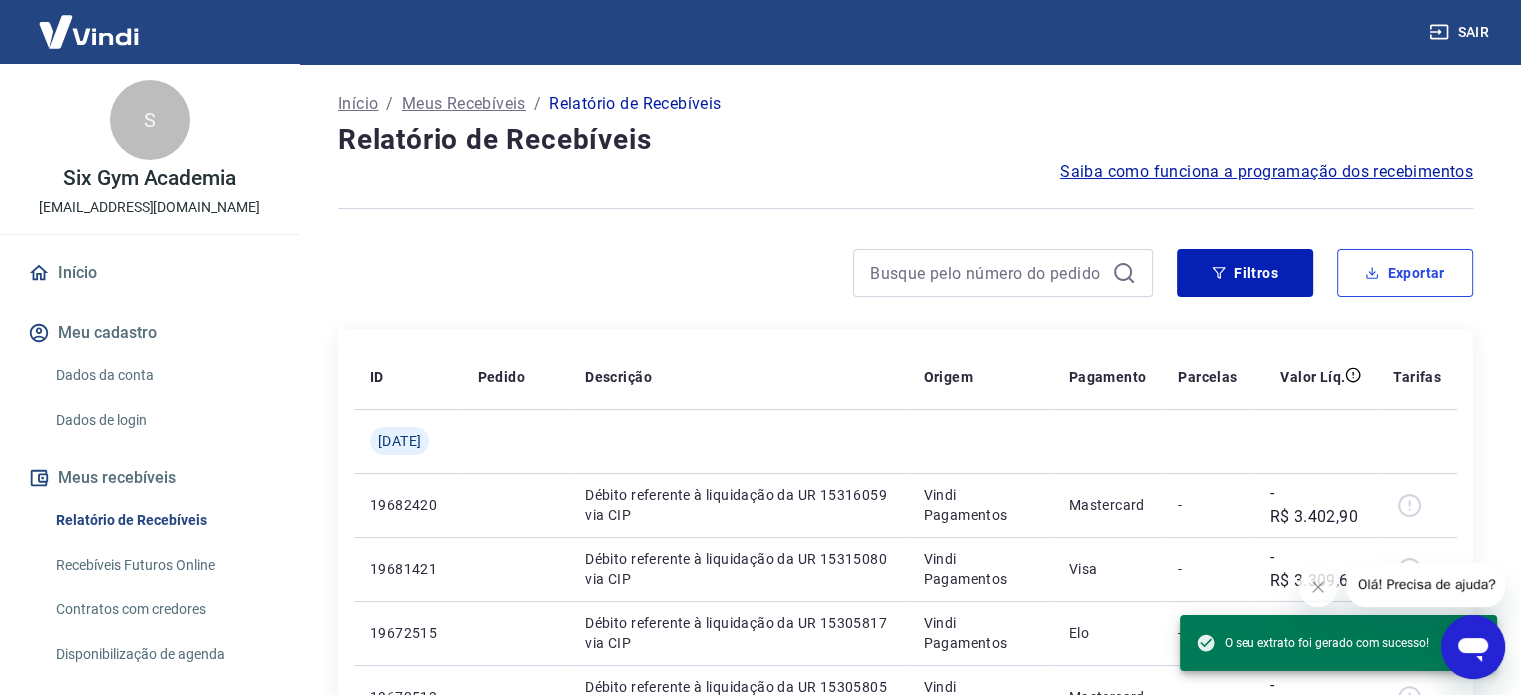 click on "Exportar" at bounding box center (1405, 273) 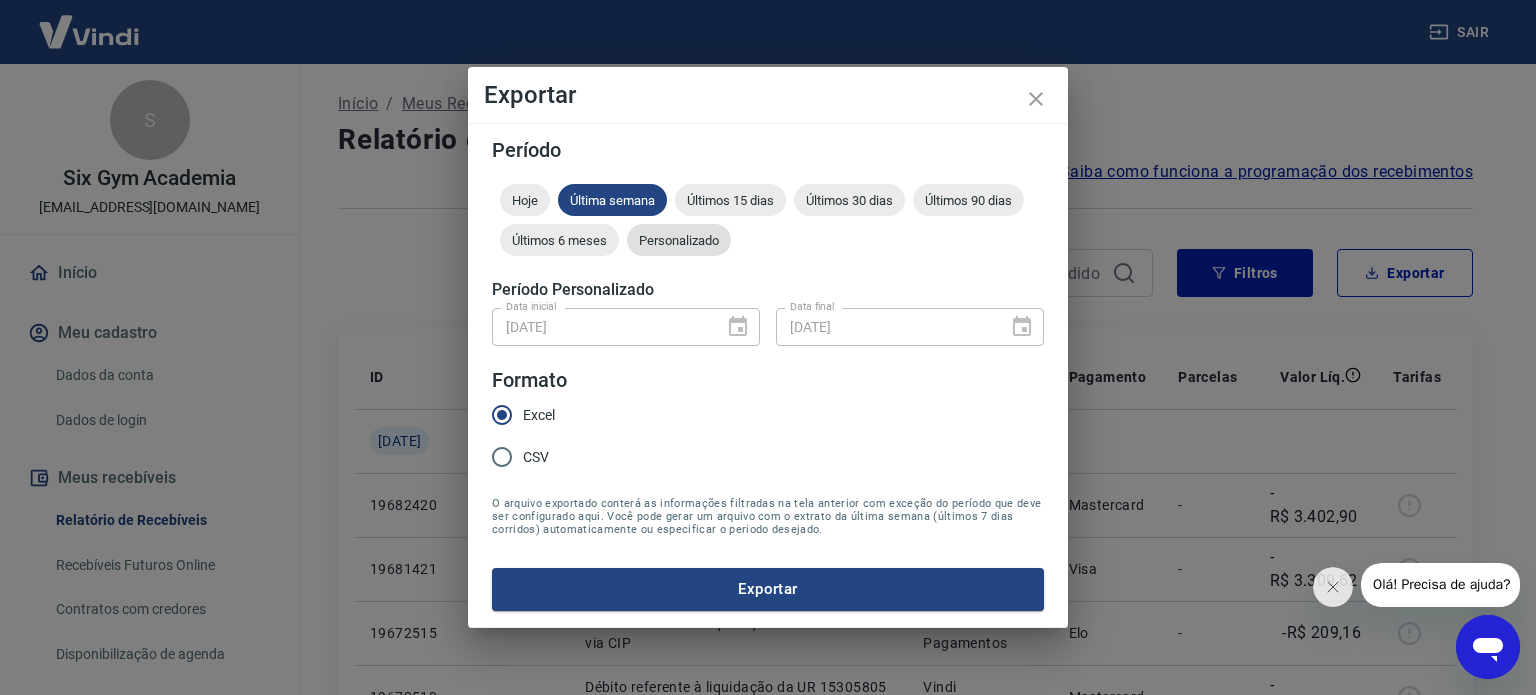click on "Personalizado" at bounding box center [679, 240] 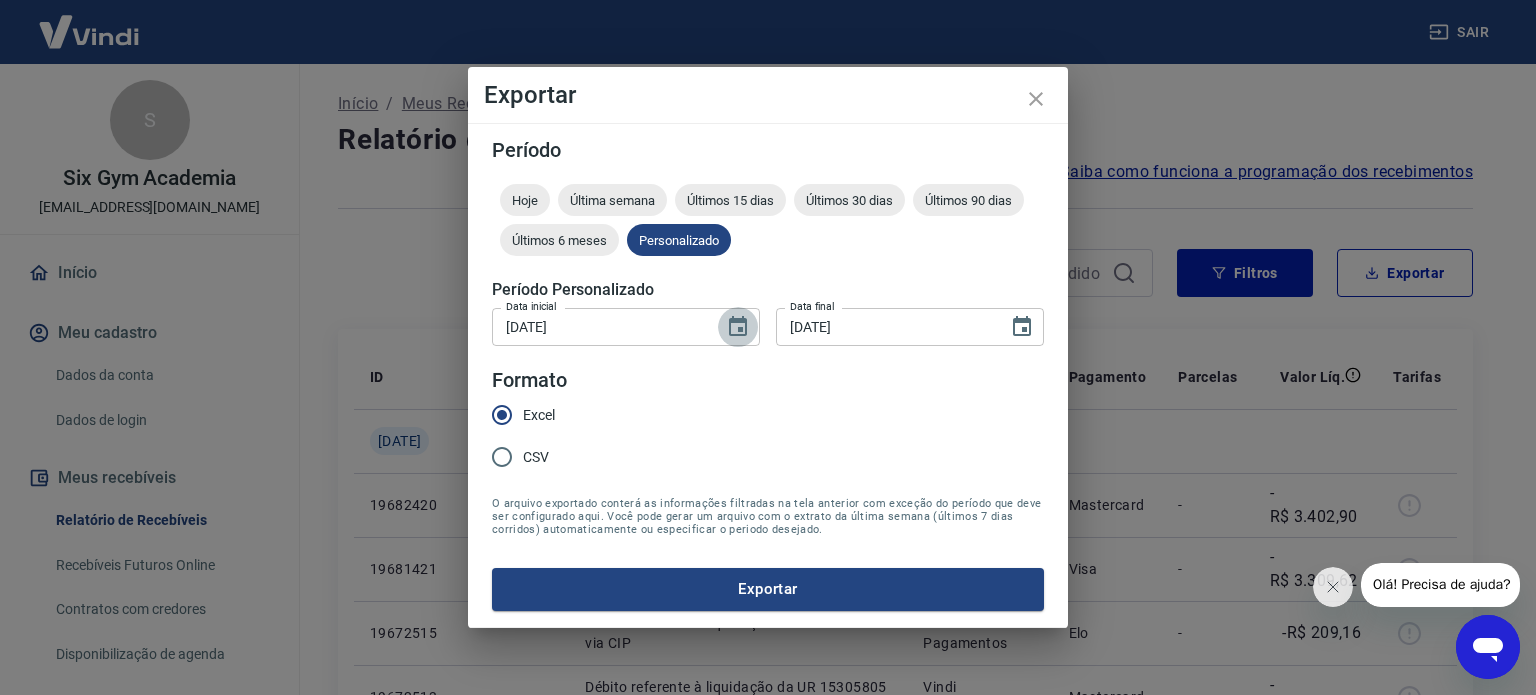 click 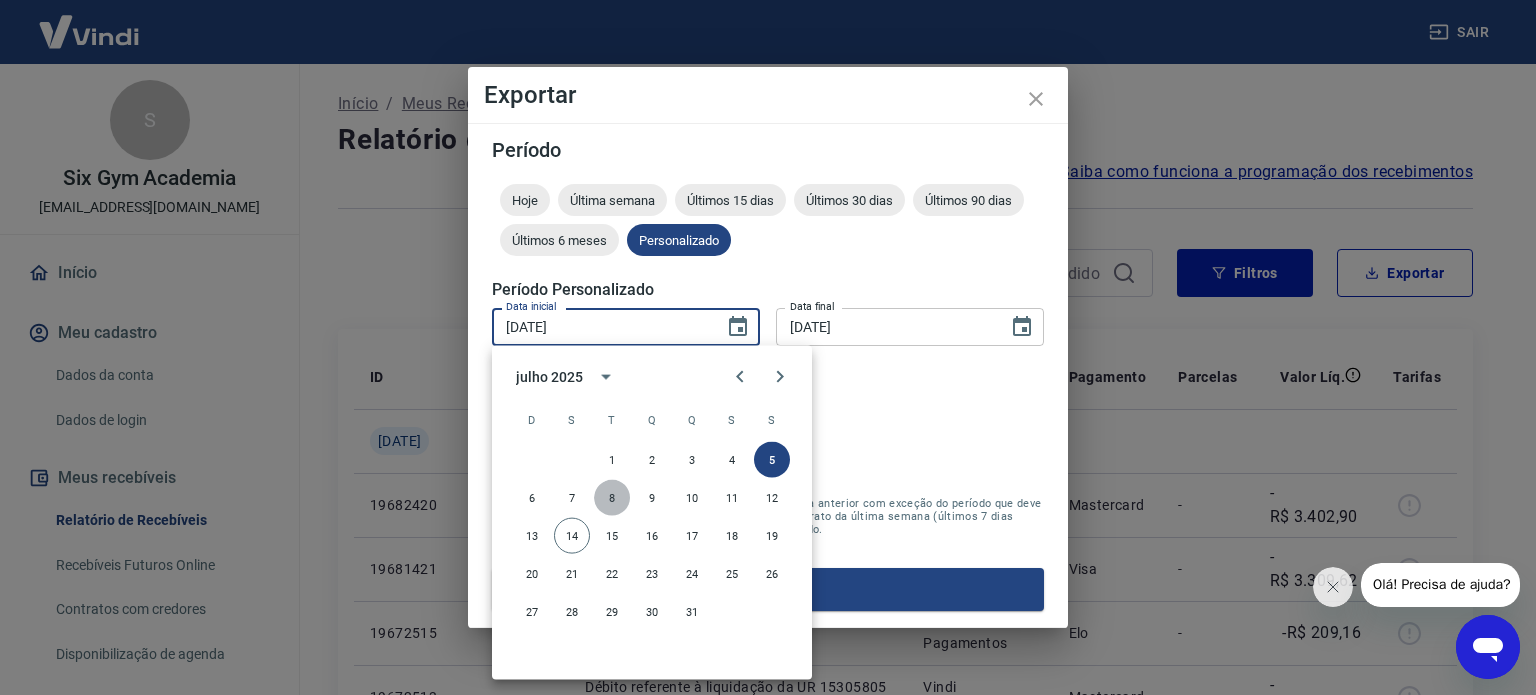 click on "8" at bounding box center [612, 498] 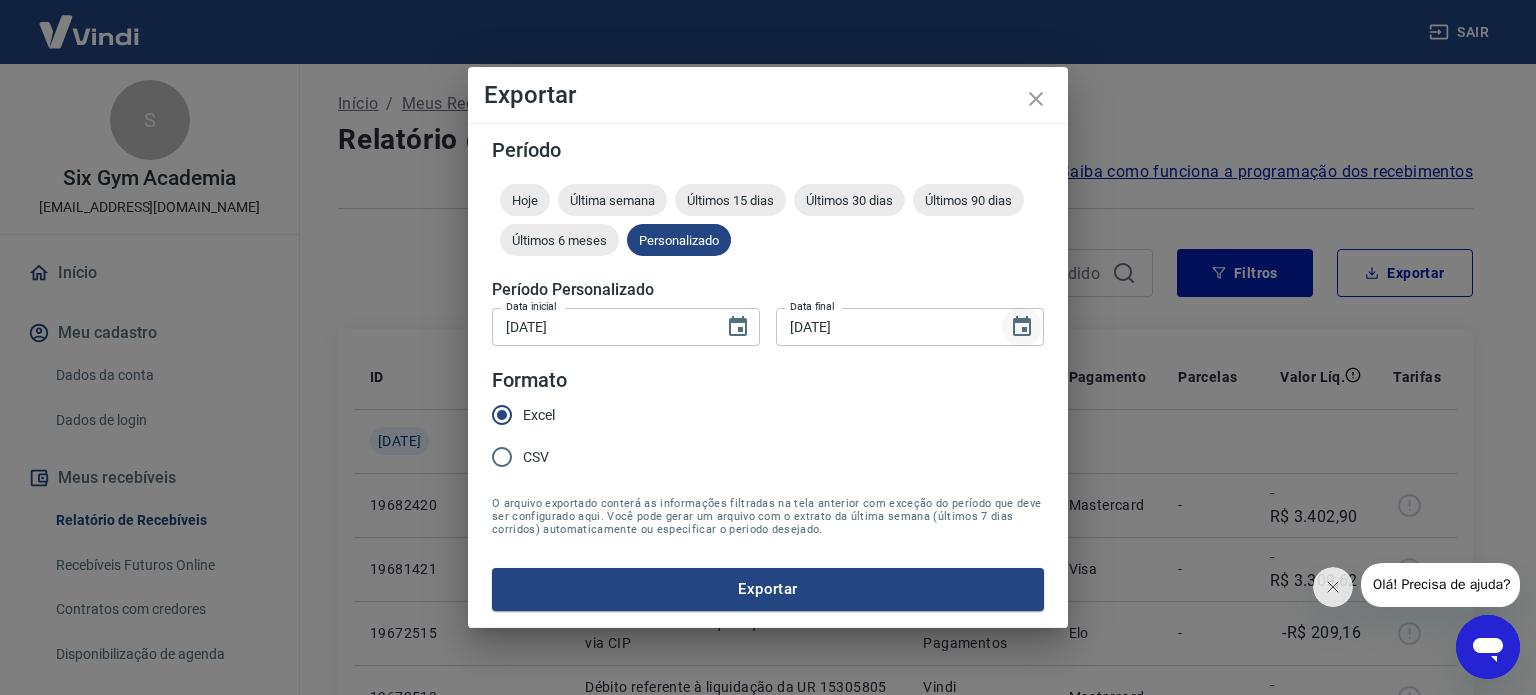 click 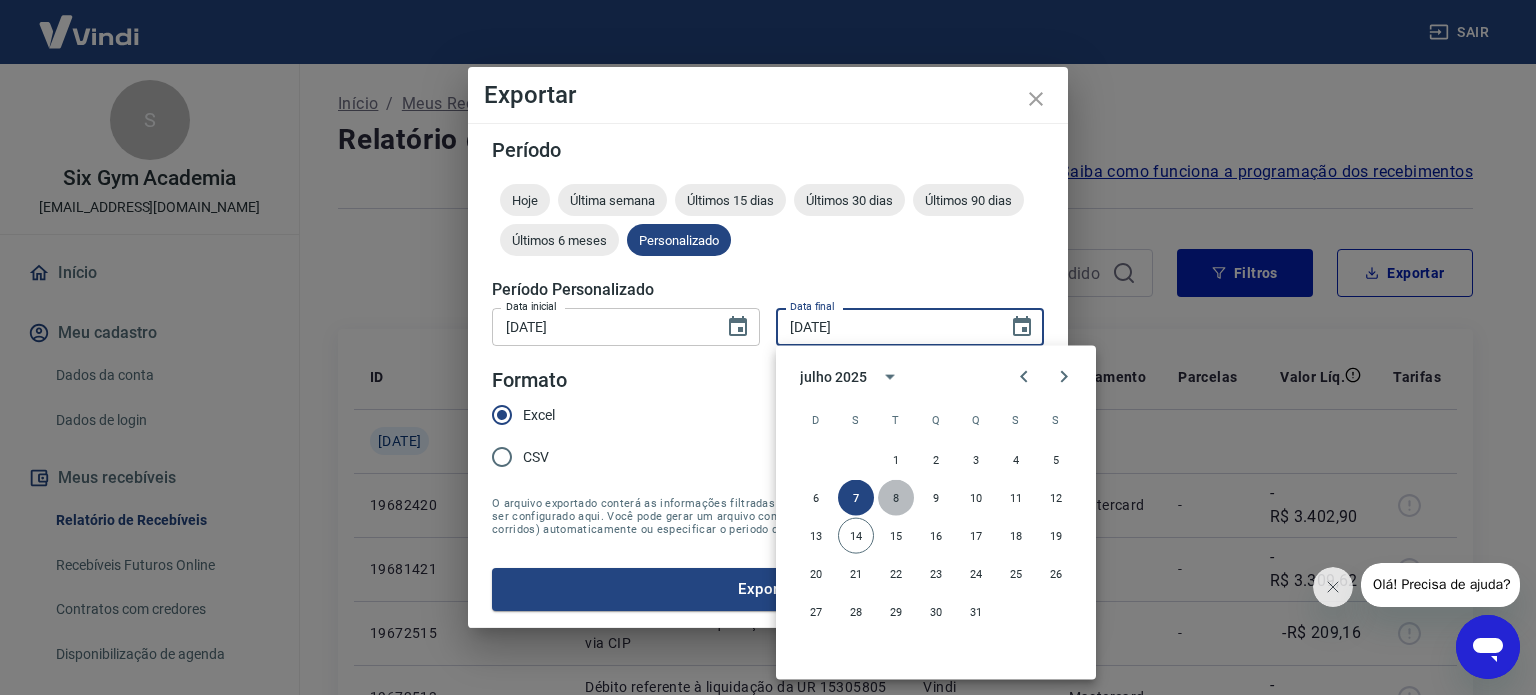 click on "8" at bounding box center [896, 498] 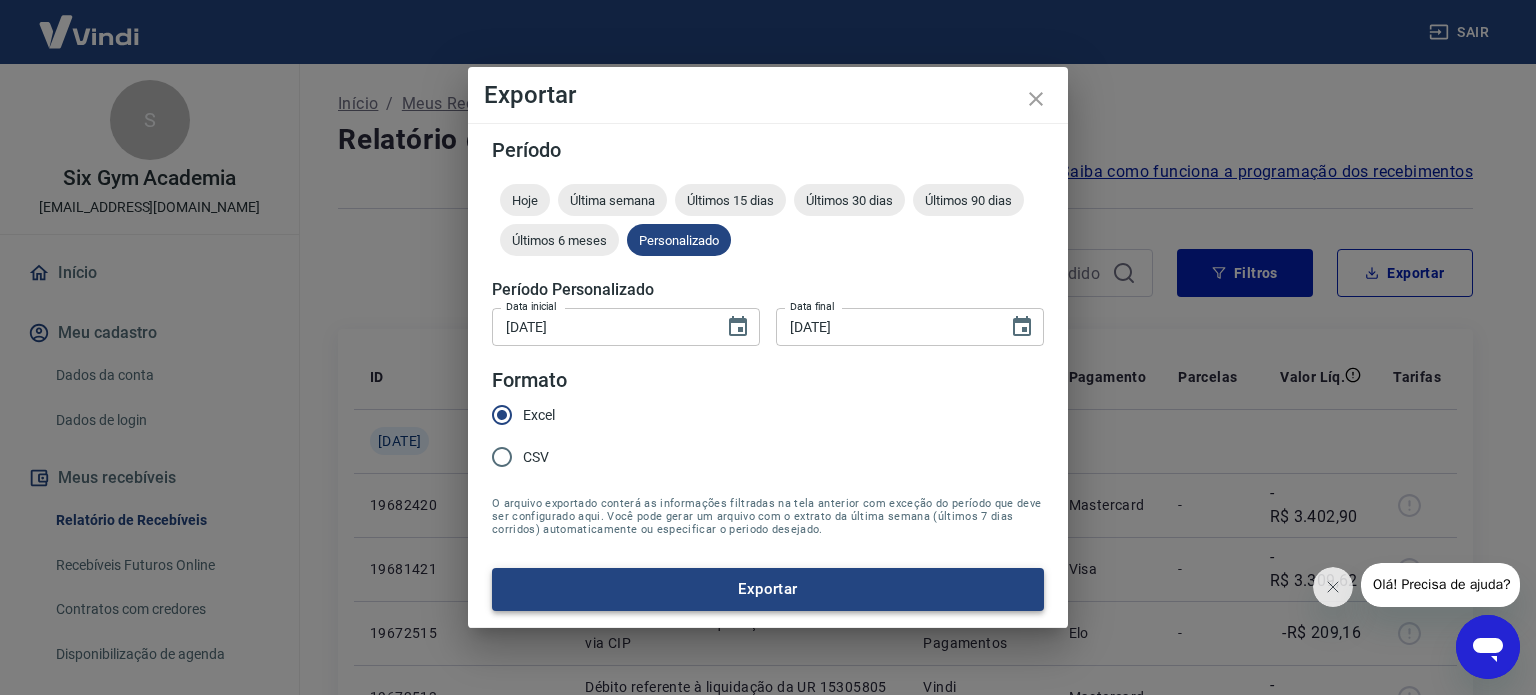 click on "Exportar" at bounding box center (768, 589) 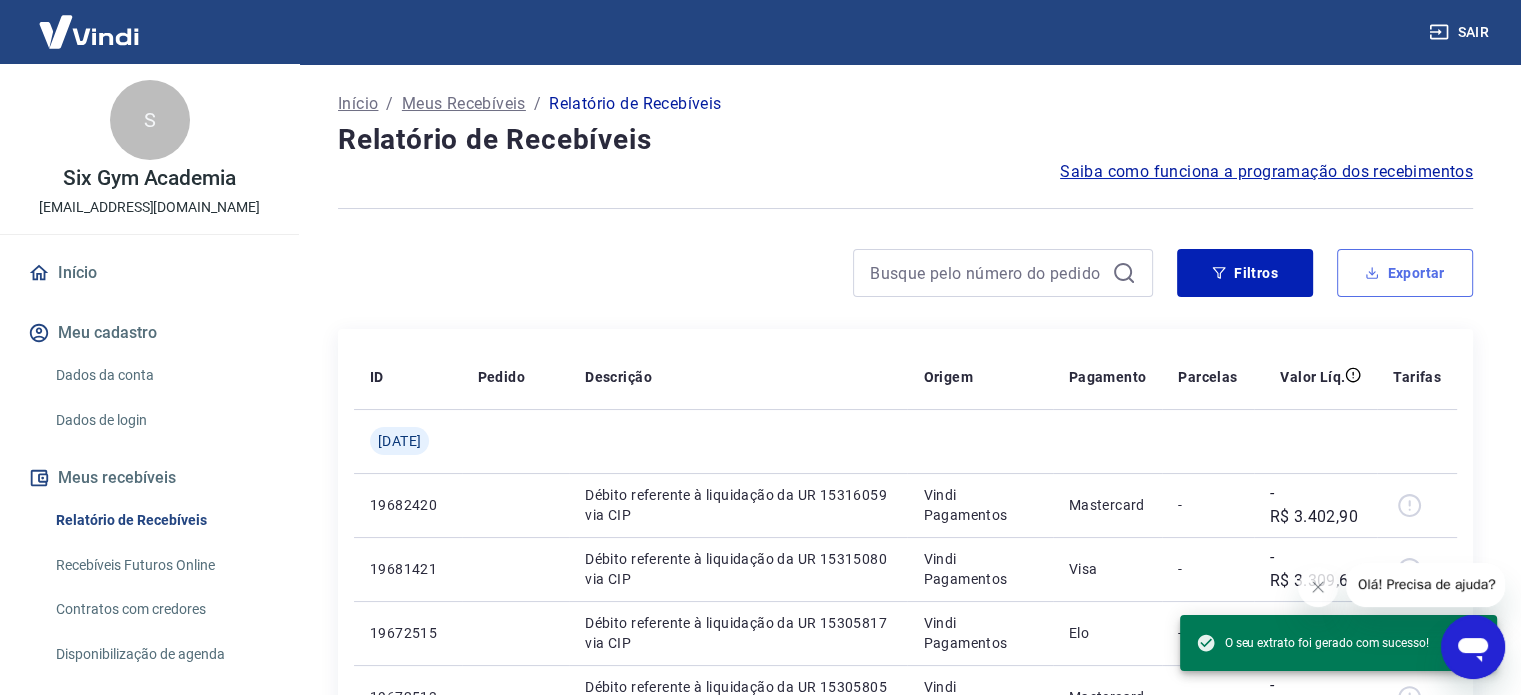click on "Exportar" at bounding box center (1405, 273) 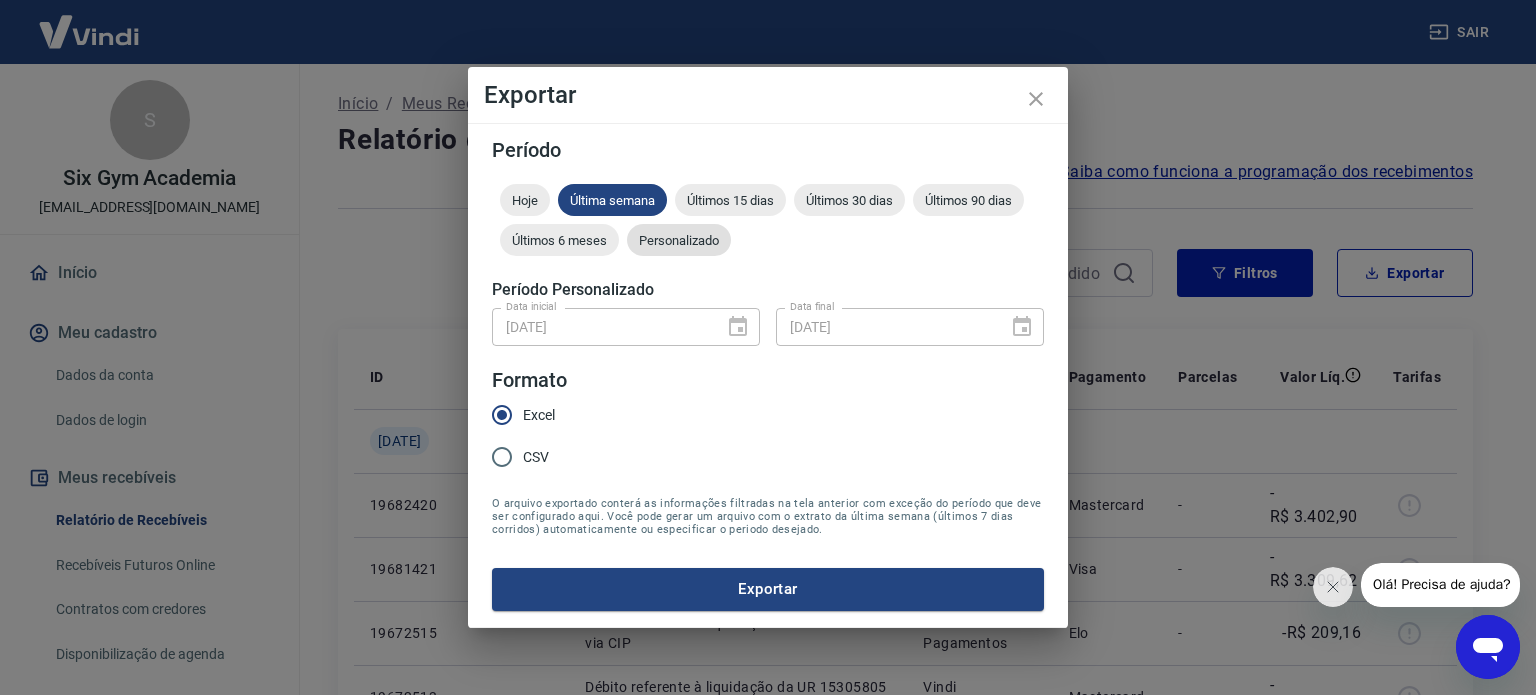 click on "Personalizado" at bounding box center (679, 240) 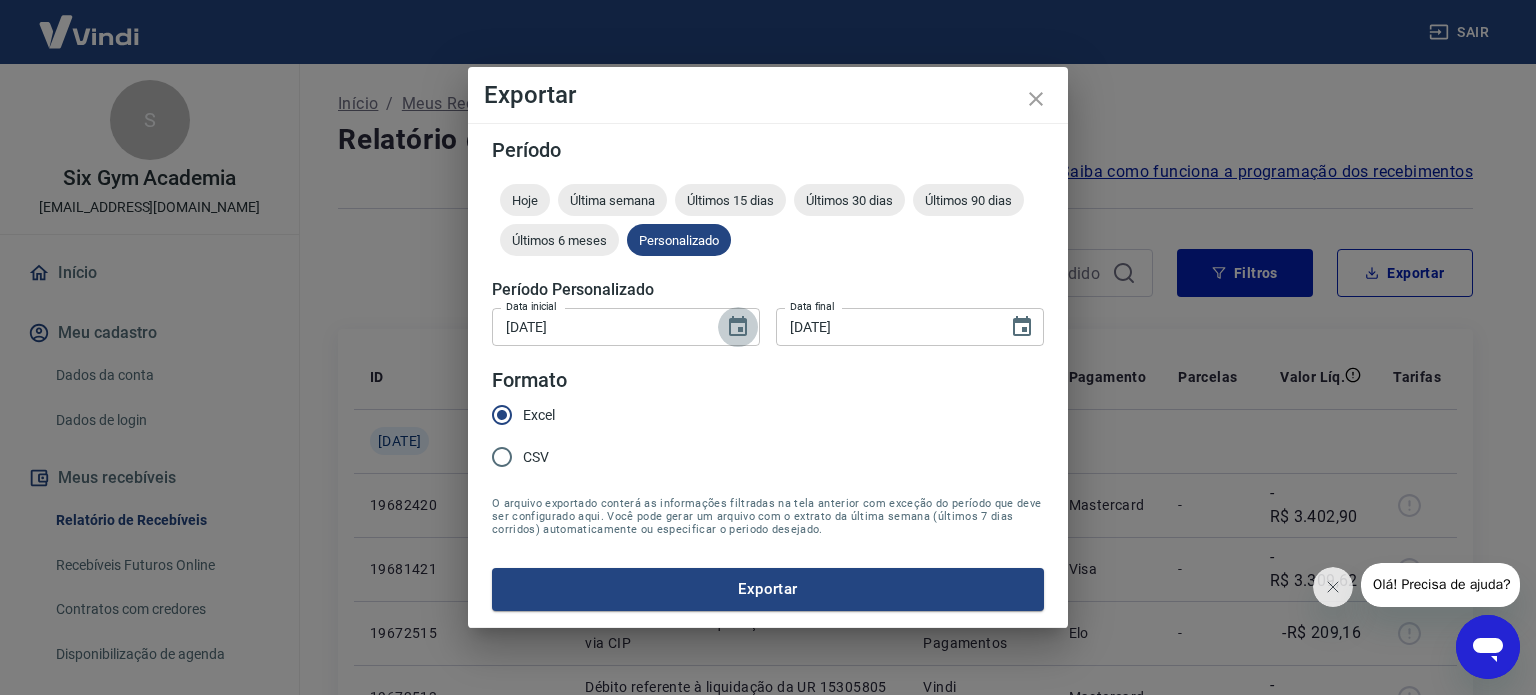 click 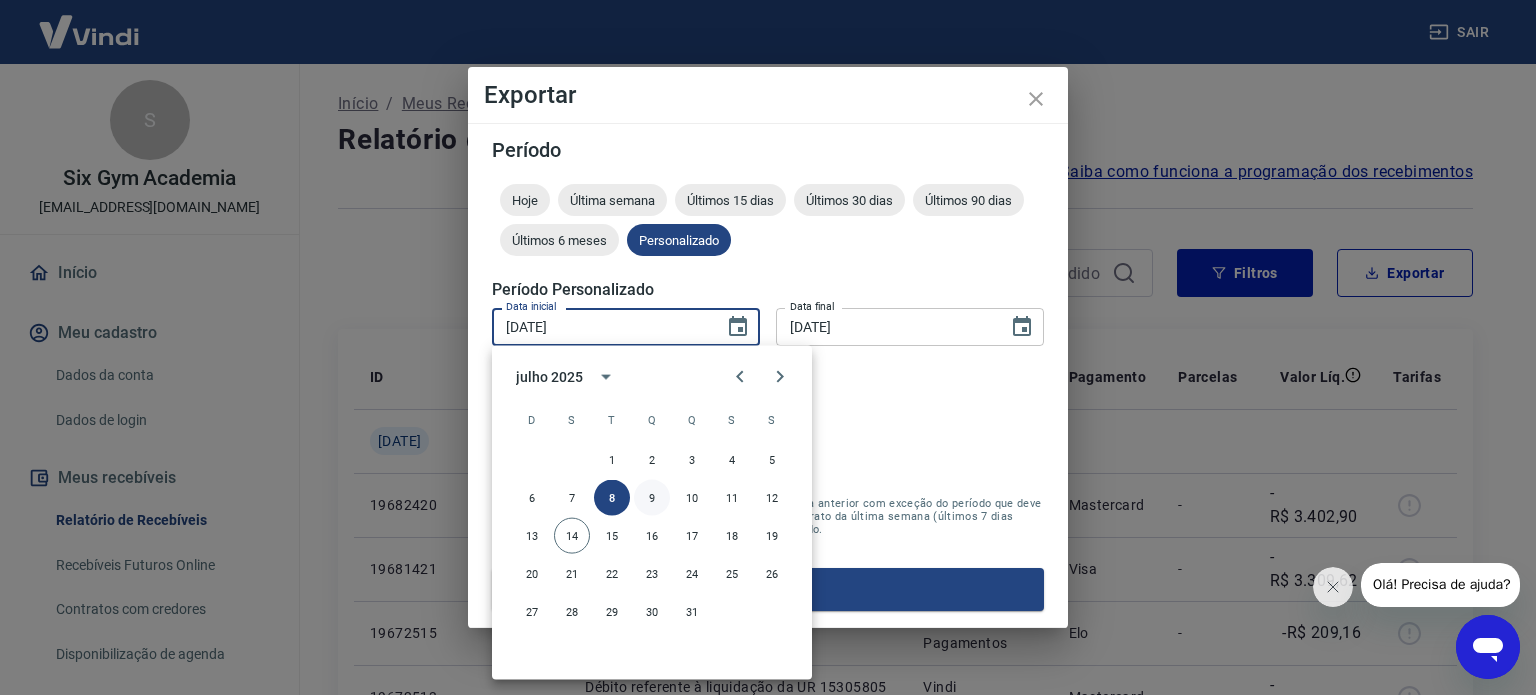 click on "9" at bounding box center [652, 498] 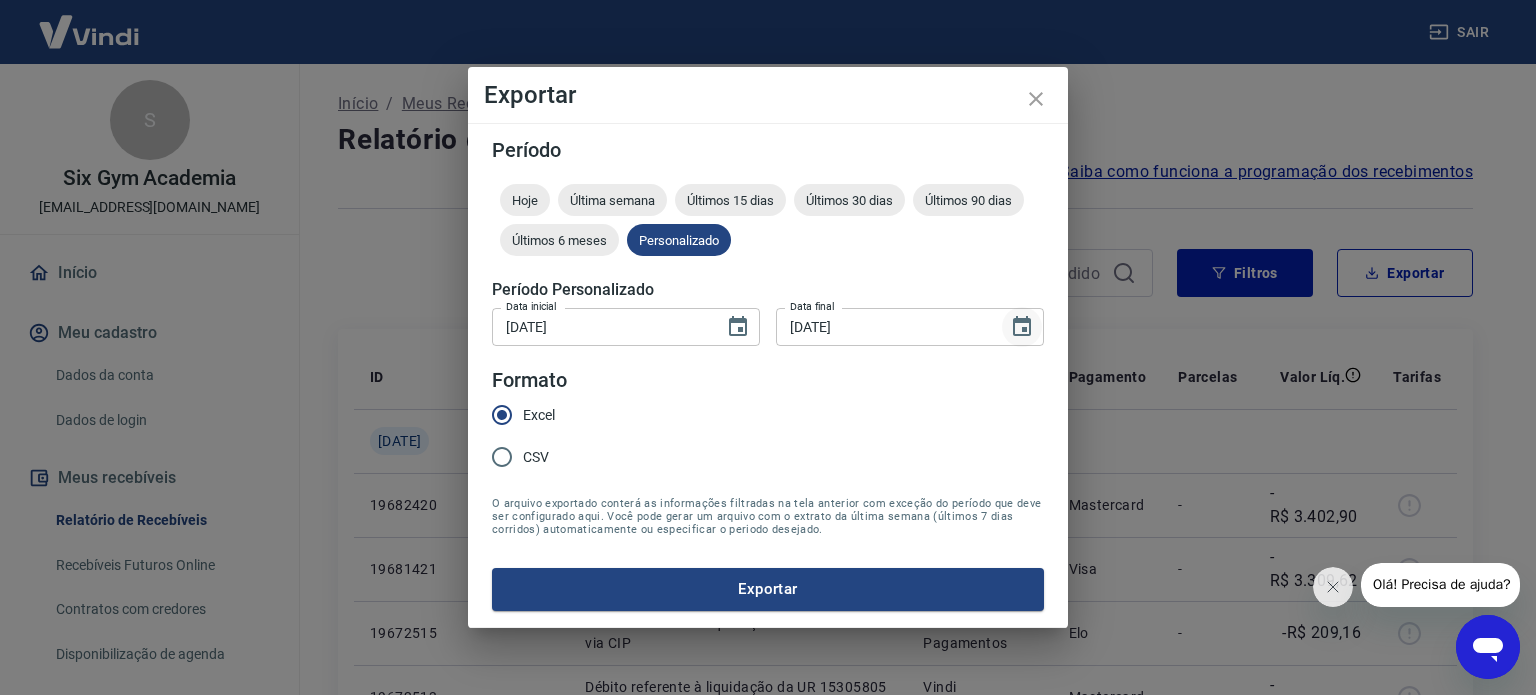 click 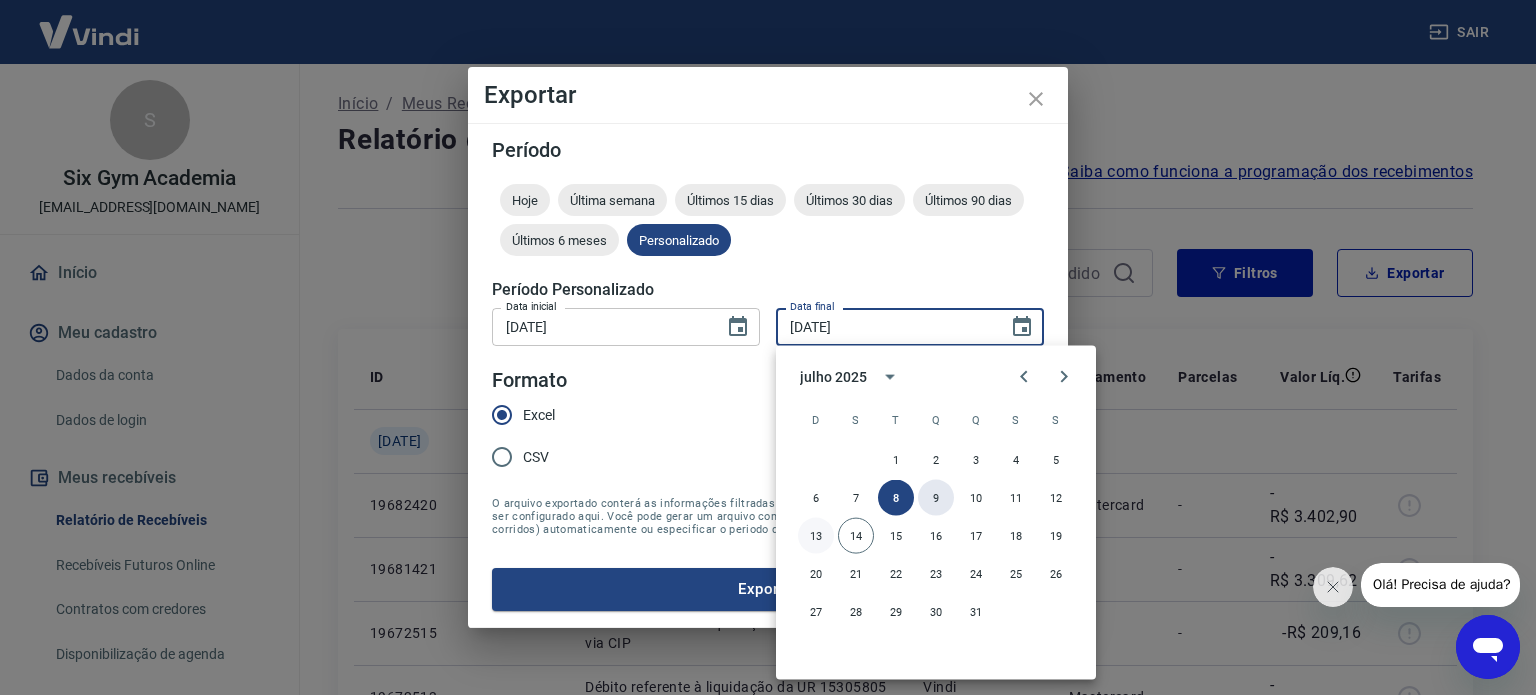 drag, startPoint x: 938, startPoint y: 491, endPoint x: 805, endPoint y: 527, distance: 137.78607 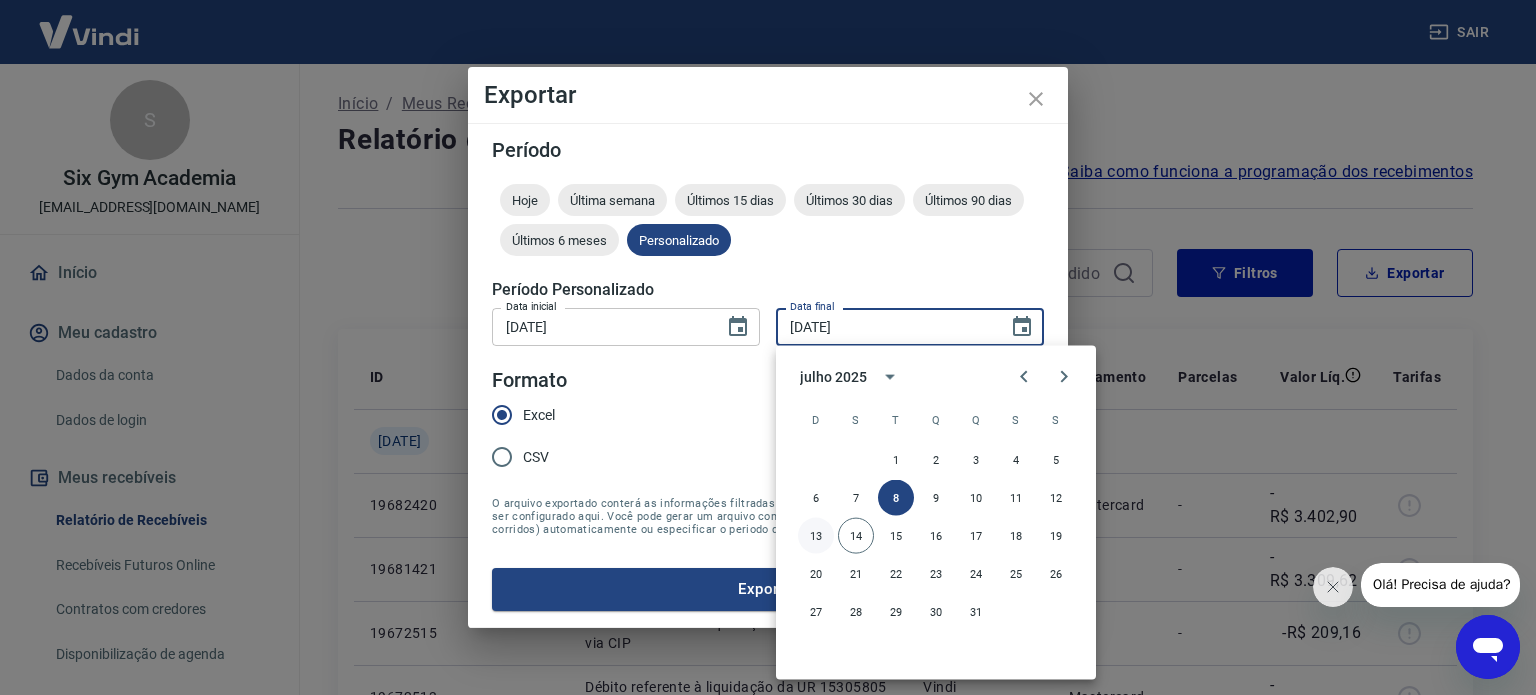 type on "09/07/2025" 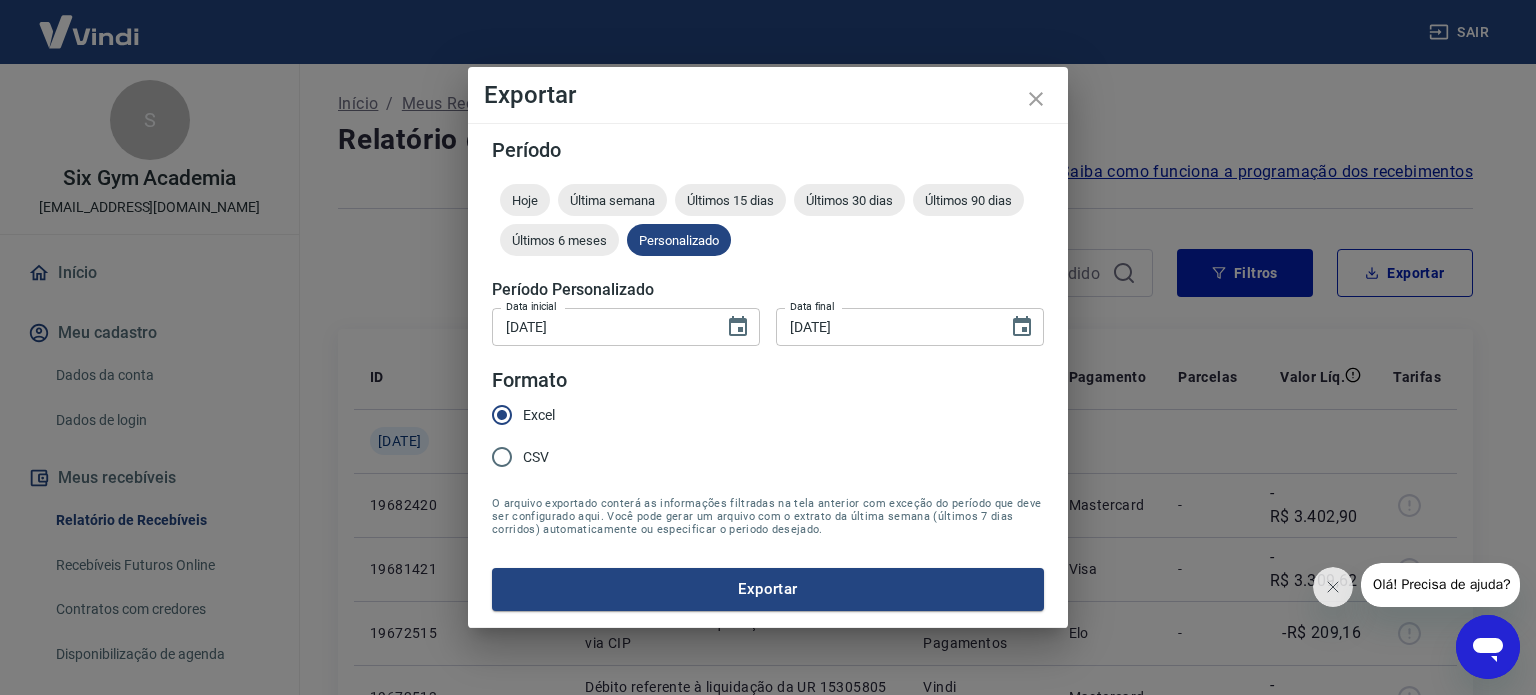 drag, startPoint x: 740, startPoint y: 582, endPoint x: 782, endPoint y: 583, distance: 42.0119 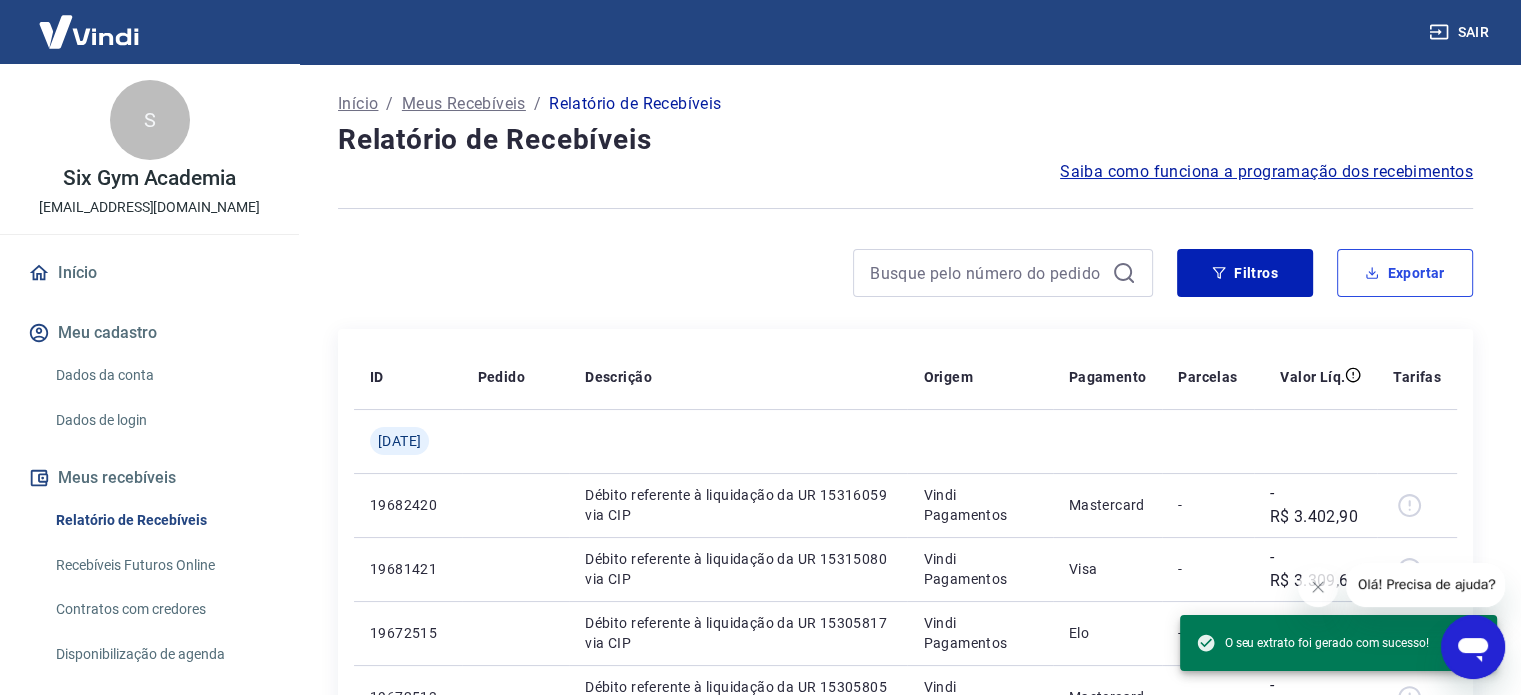 drag, startPoint x: 1415, startPoint y: 268, endPoint x: 957, endPoint y: 357, distance: 466.56726 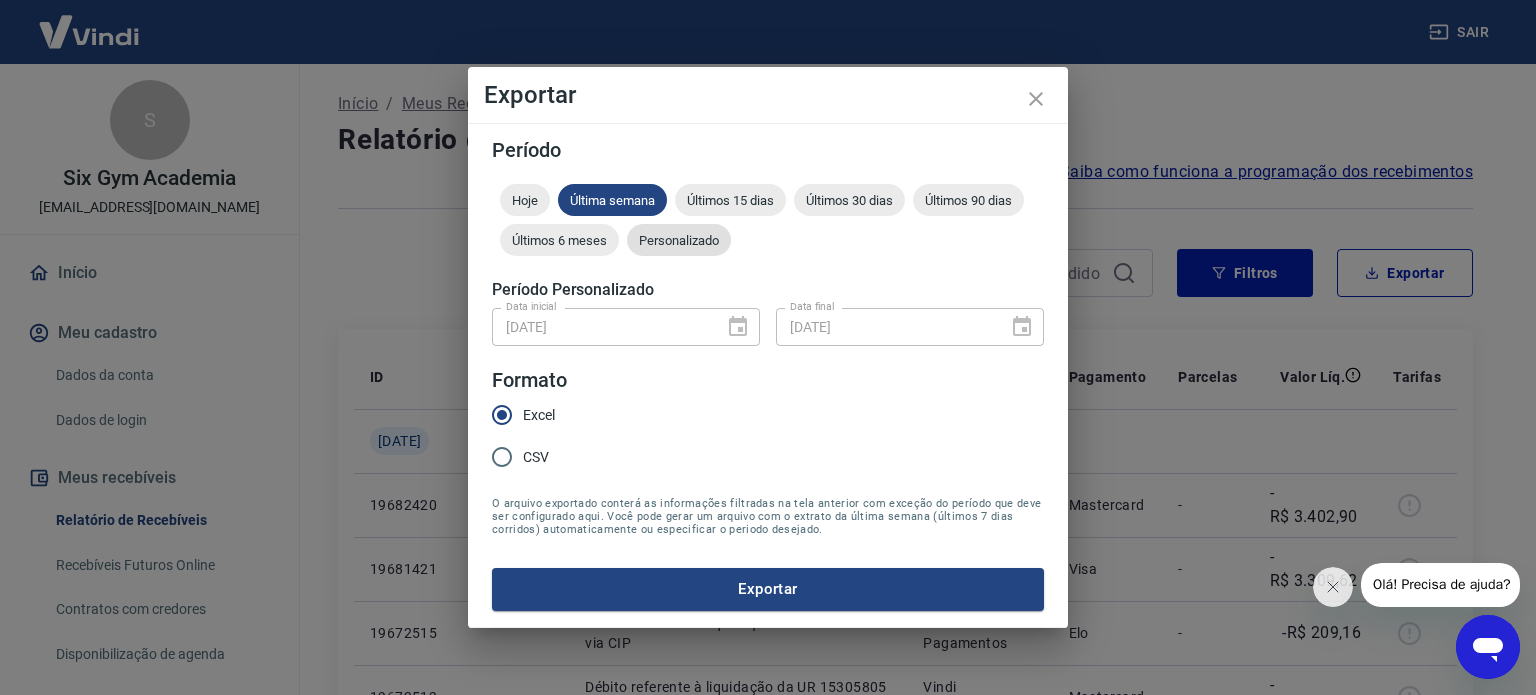 click on "Personalizado" at bounding box center (679, 240) 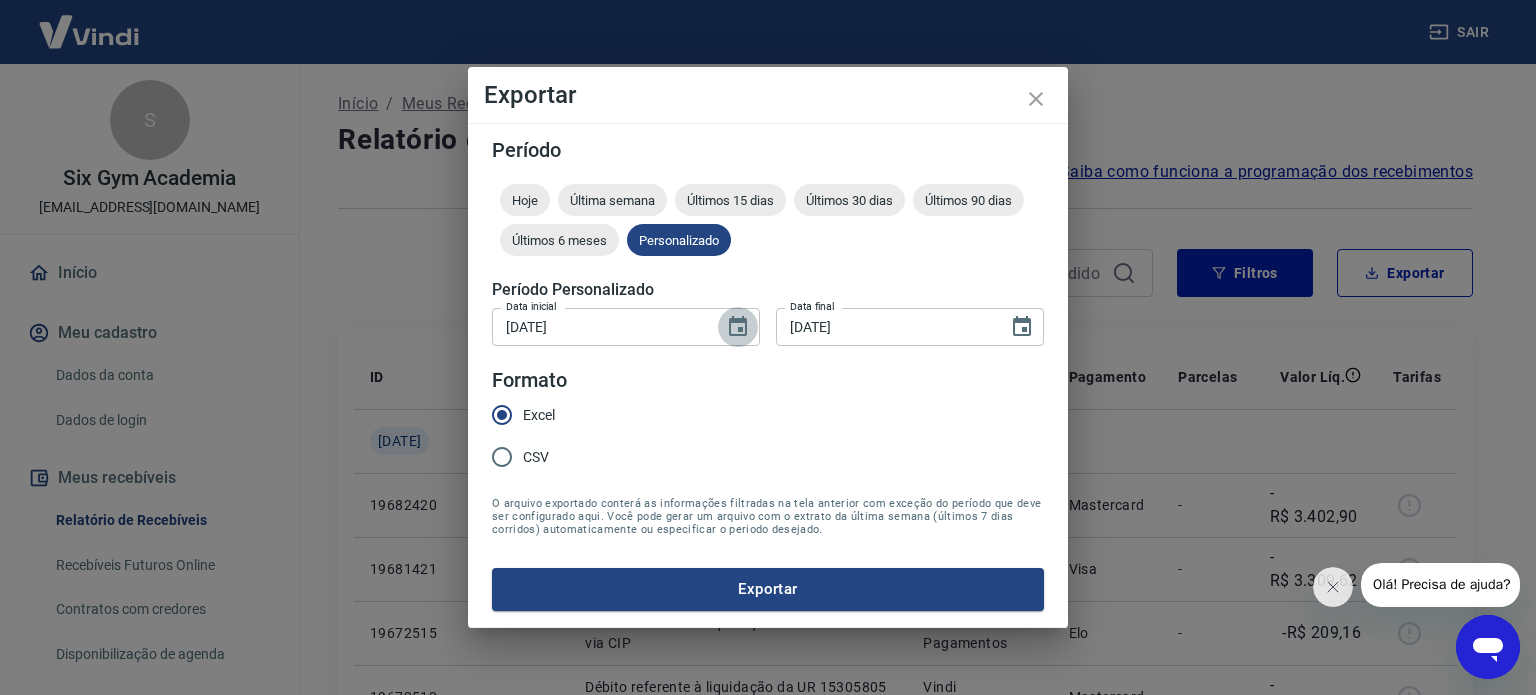 click at bounding box center [738, 327] 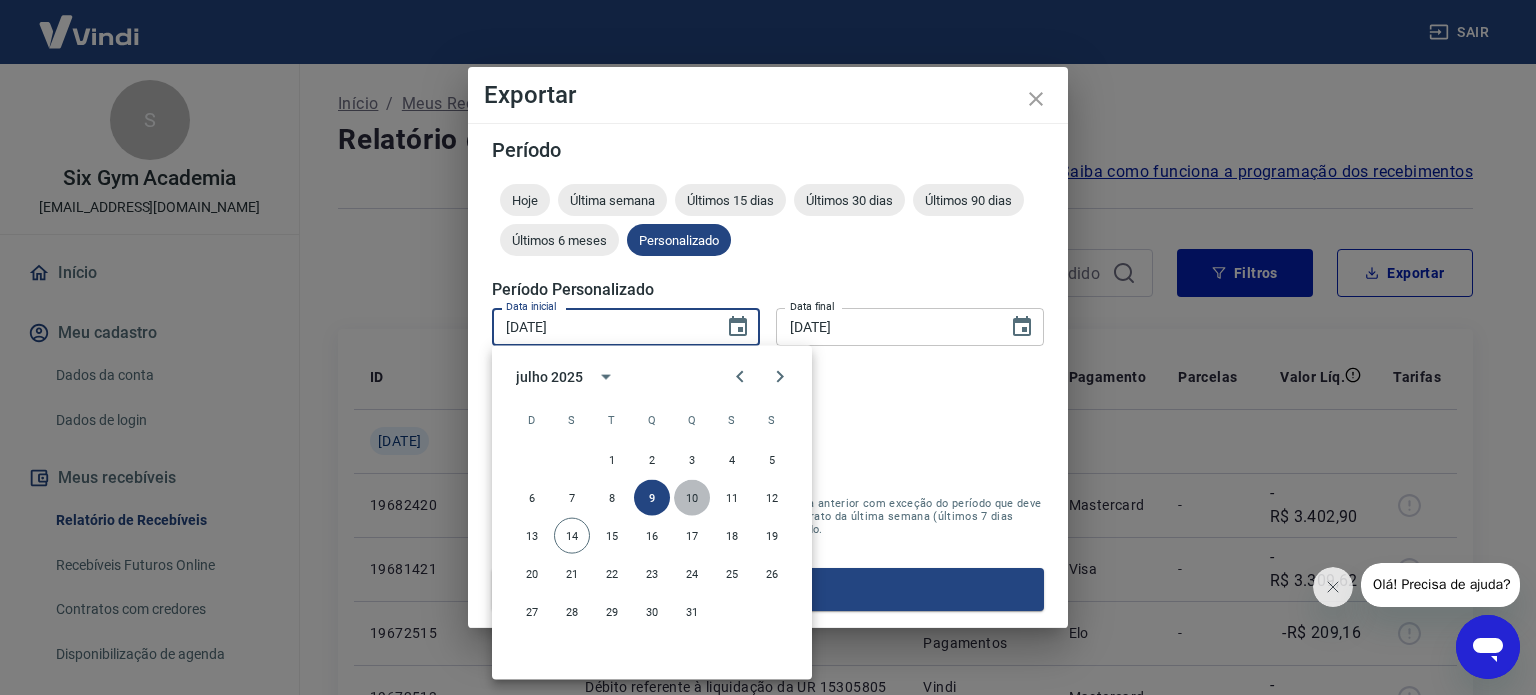 click on "10" at bounding box center (692, 498) 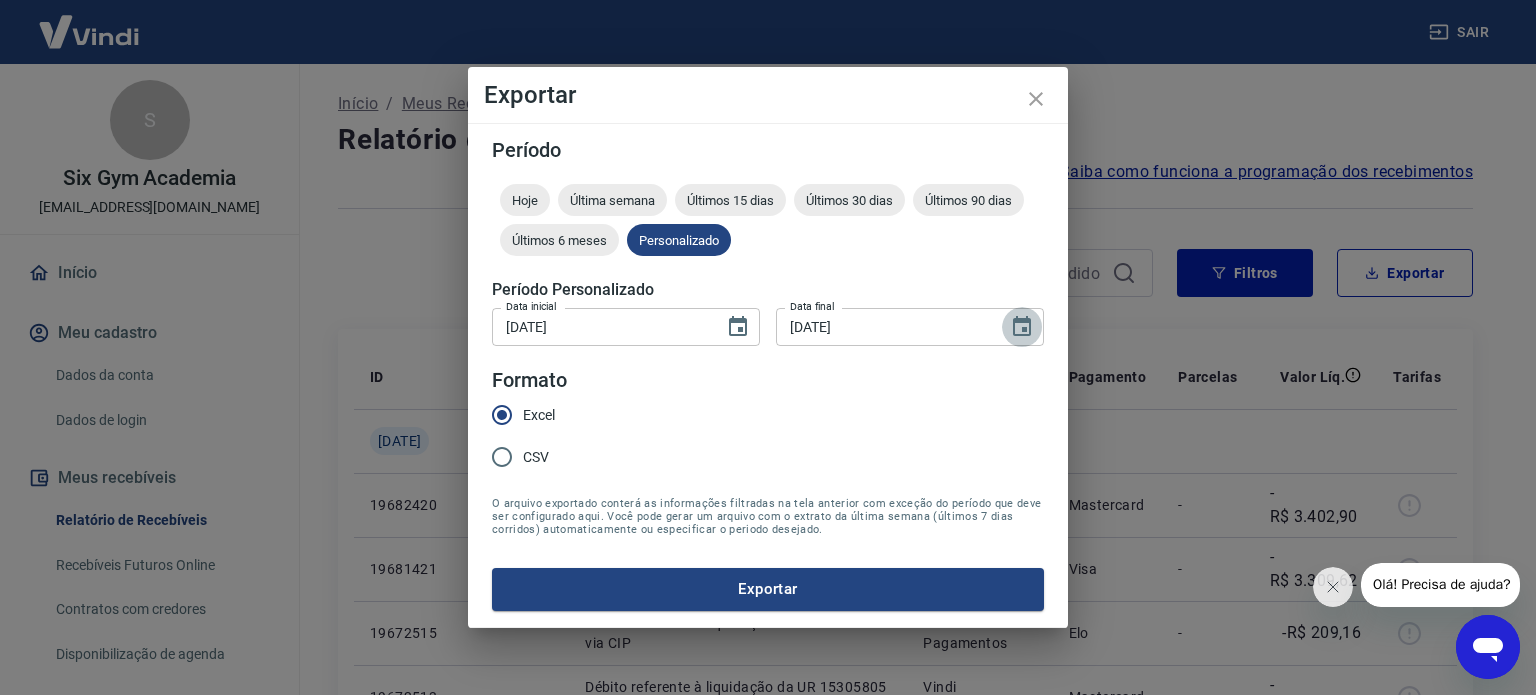 click 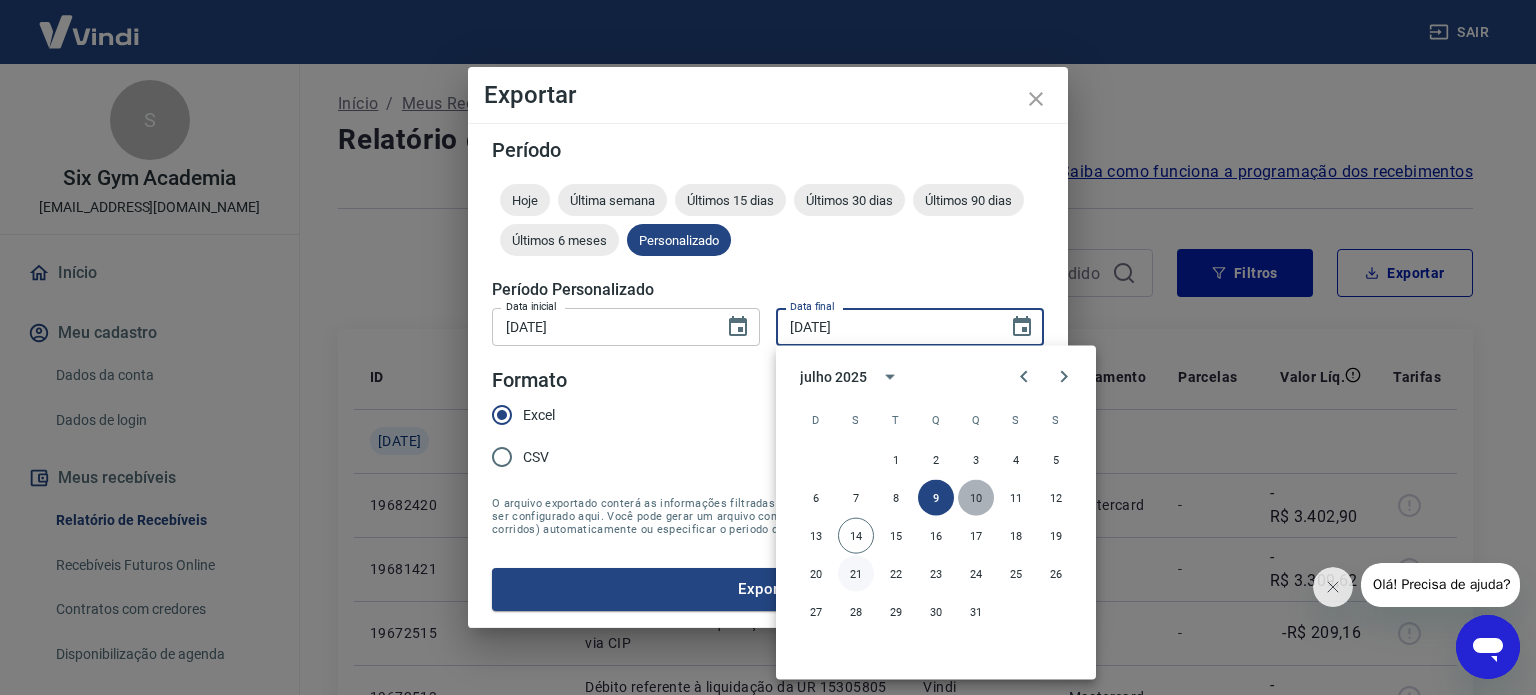 drag, startPoint x: 984, startPoint y: 499, endPoint x: 868, endPoint y: 576, distance: 139.23003 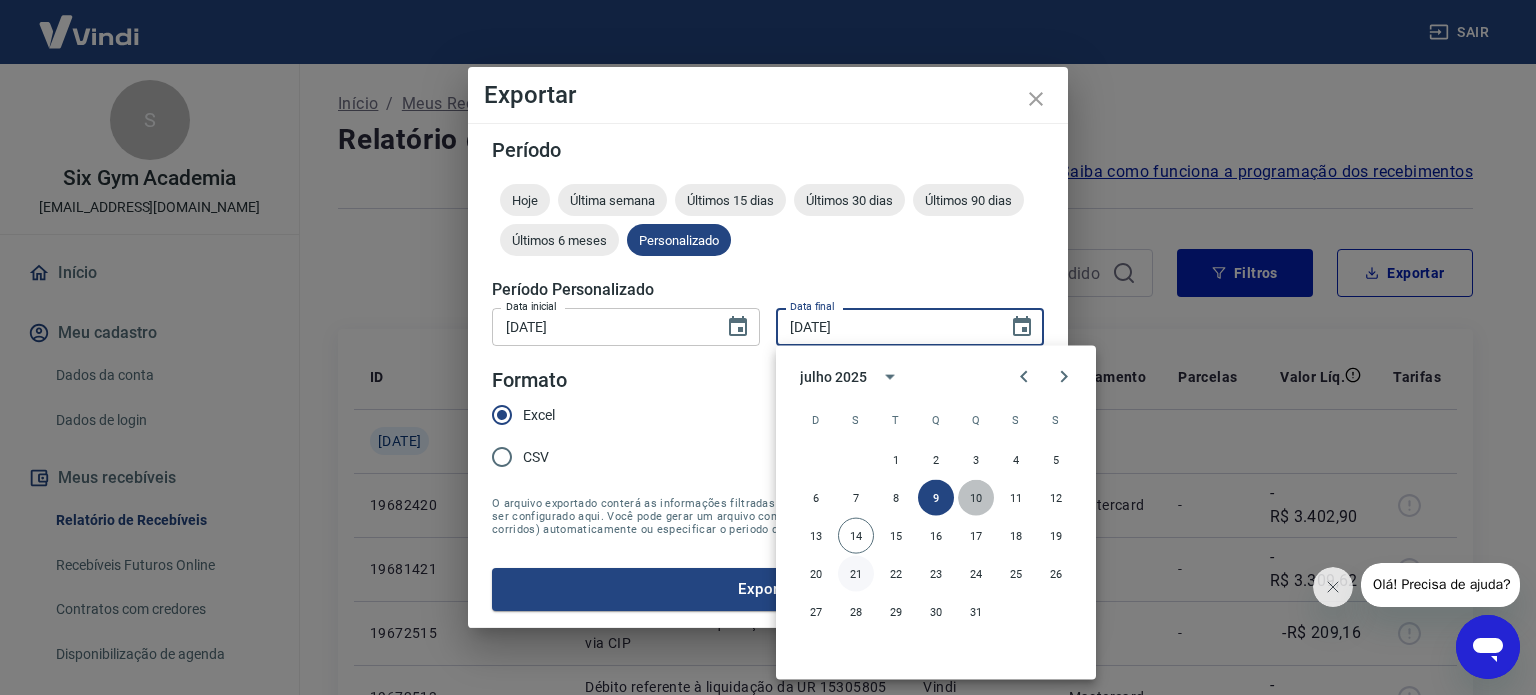 type on "10/07/2025" 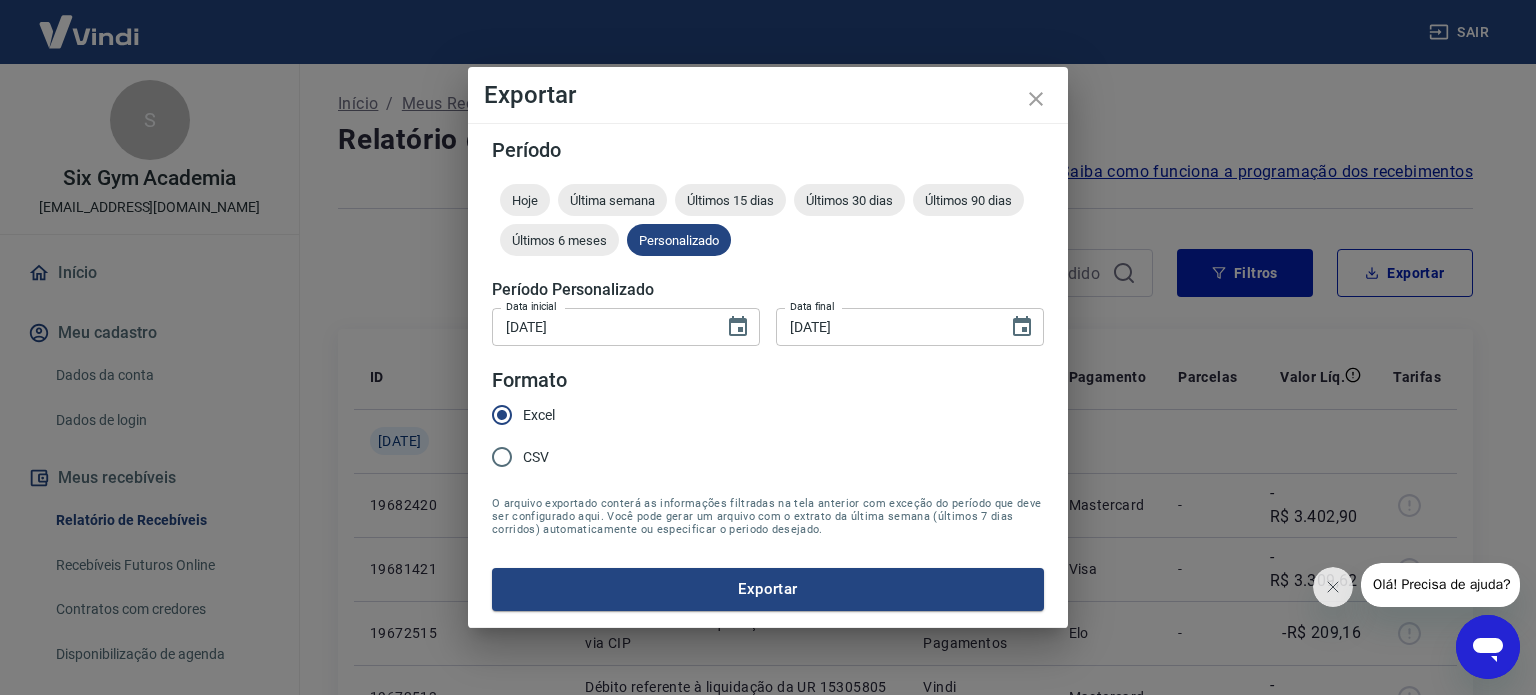 click on "Período   Hoje Última semana Últimos 15 dias Últimos 30 dias Últimos 90 dias Últimos 6 meses Personalizado Período Personalizado Data inicial 10/07/2025 Data inicial Data final 10/07/2025 Data final Formato Excel CSV O arquivo exportado conterá as informações filtradas na tela anterior com exceção do período que deve ser configurado aqui. Você pode gerar um arquivo com o extrato da última semana (últimos 7 dias corridos) automaticamente ou especificar o periodo desejado. Exportar" at bounding box center (768, 375) 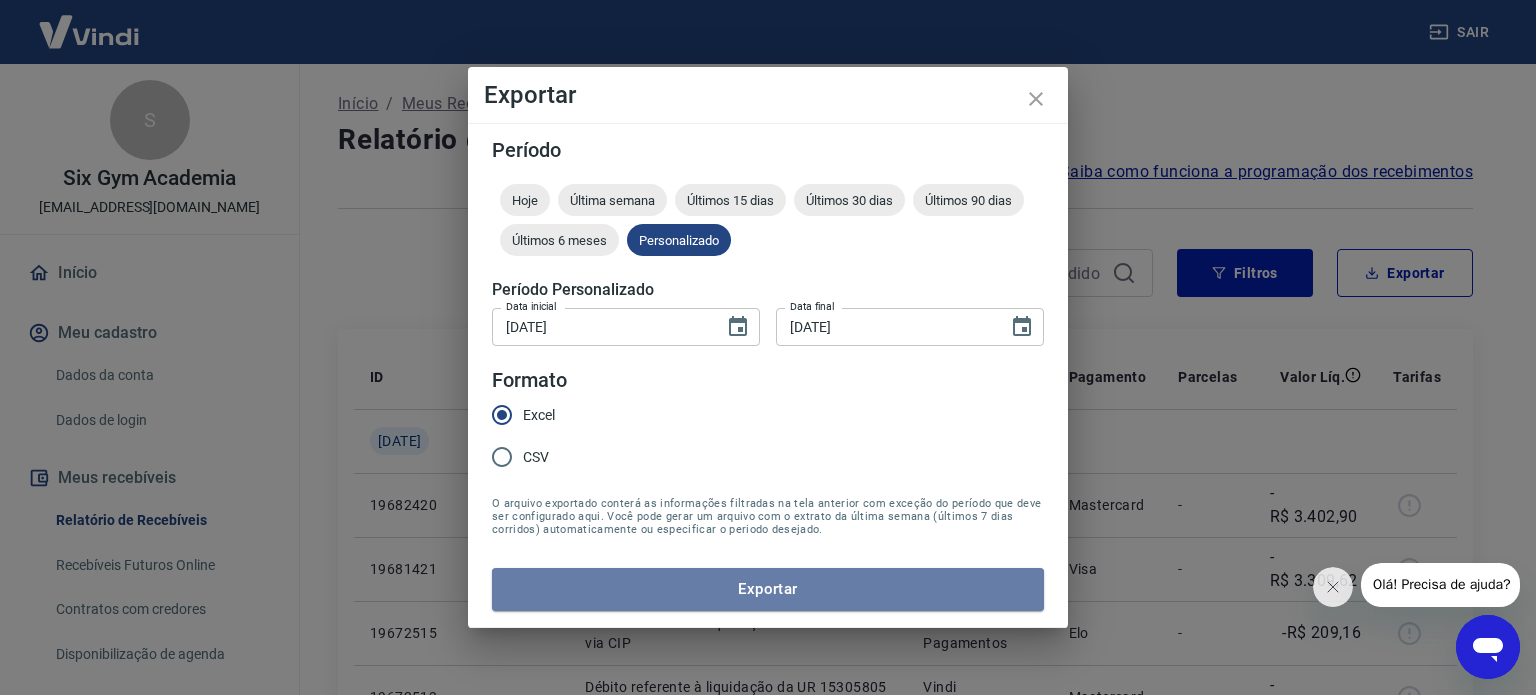 drag, startPoint x: 793, startPoint y: 570, endPoint x: 779, endPoint y: 595, distance: 28.653097 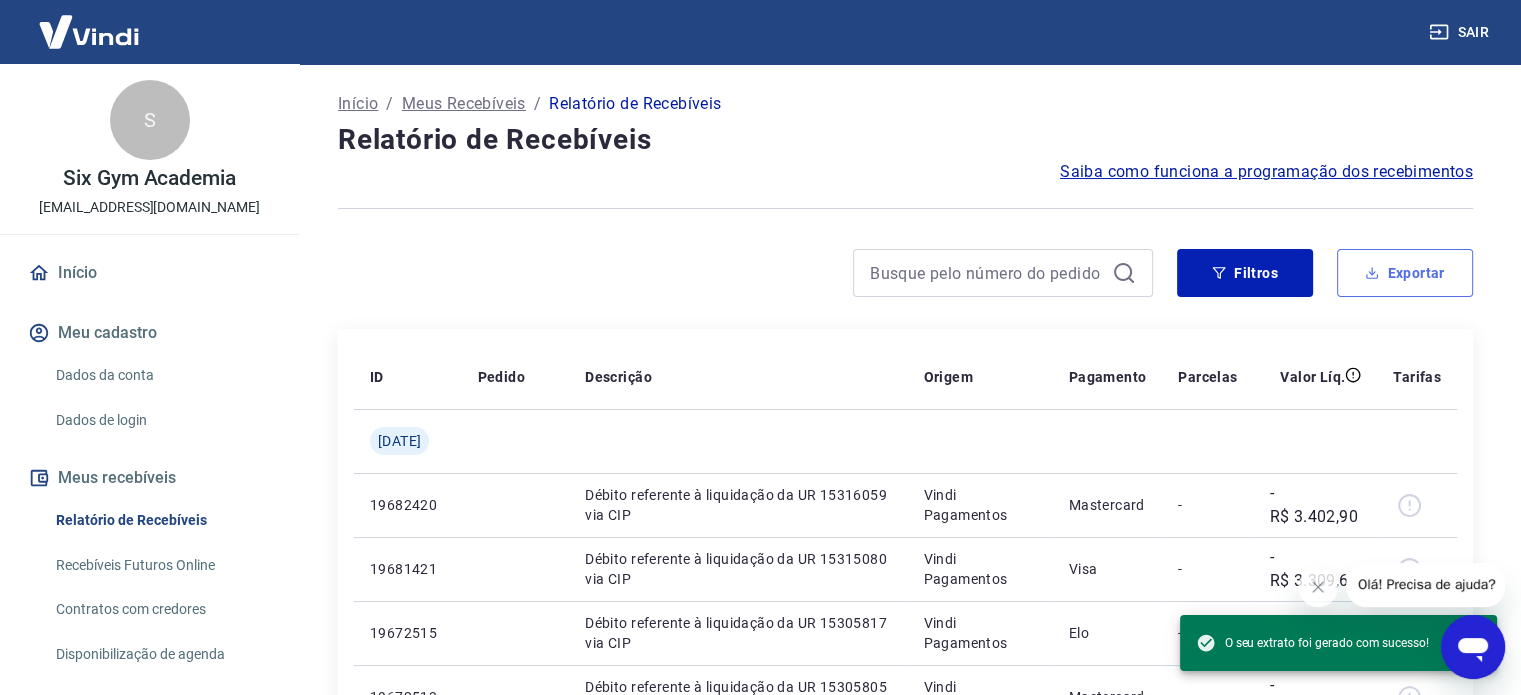 click 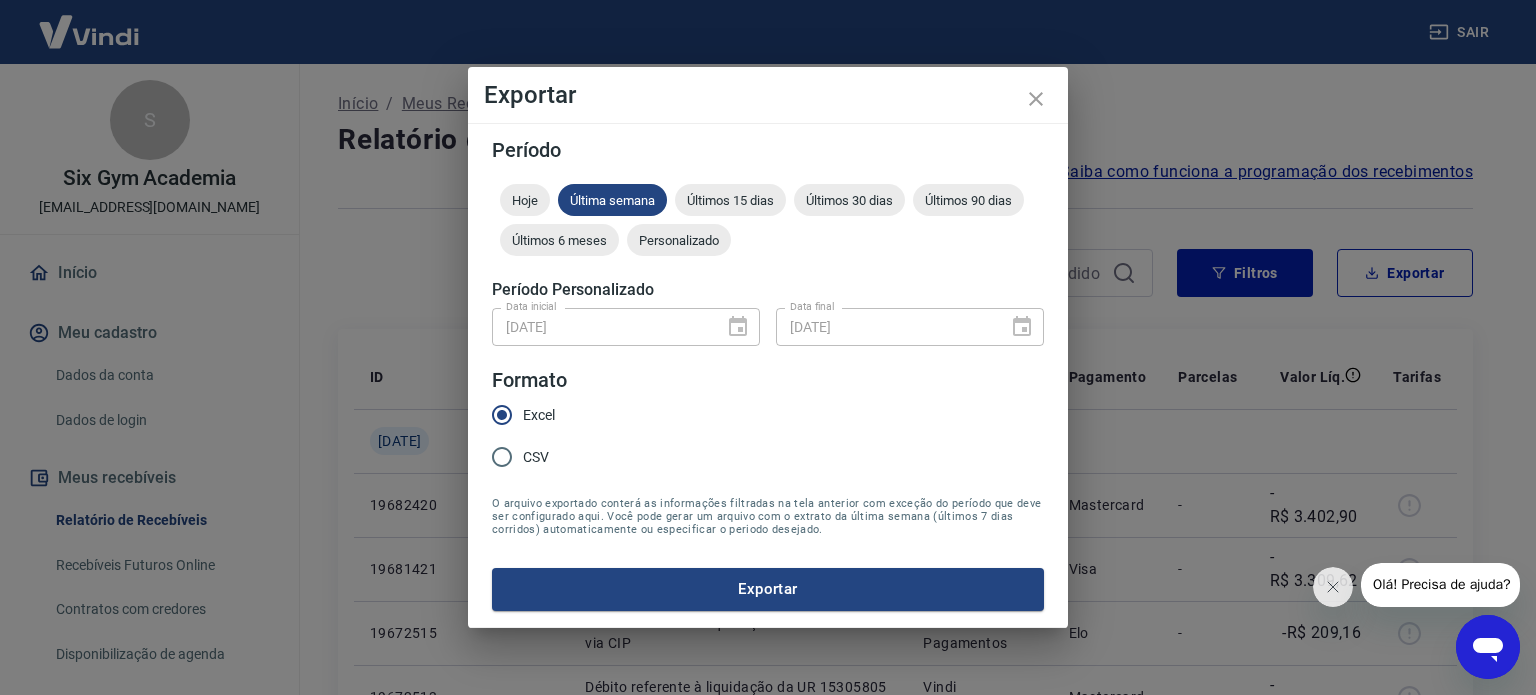 click on "Personalizado" at bounding box center [679, 240] 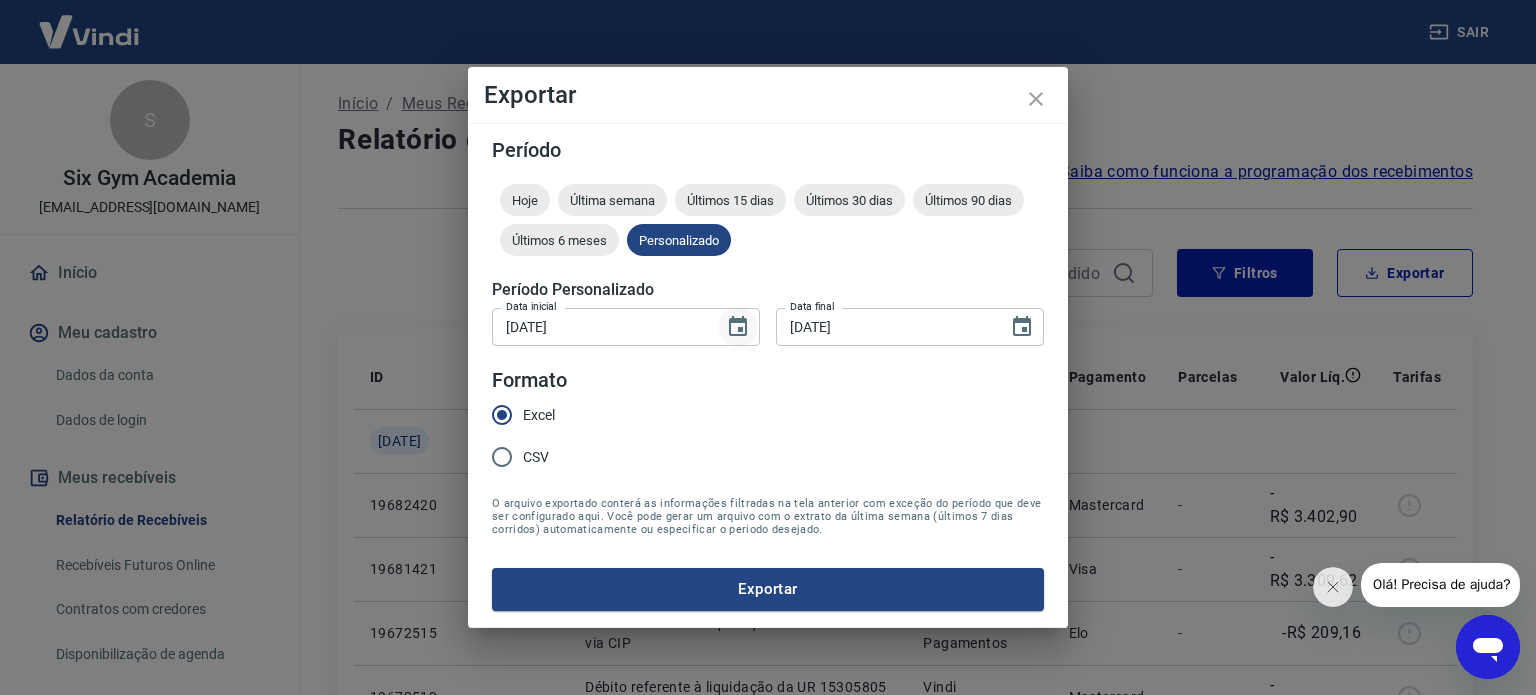 click 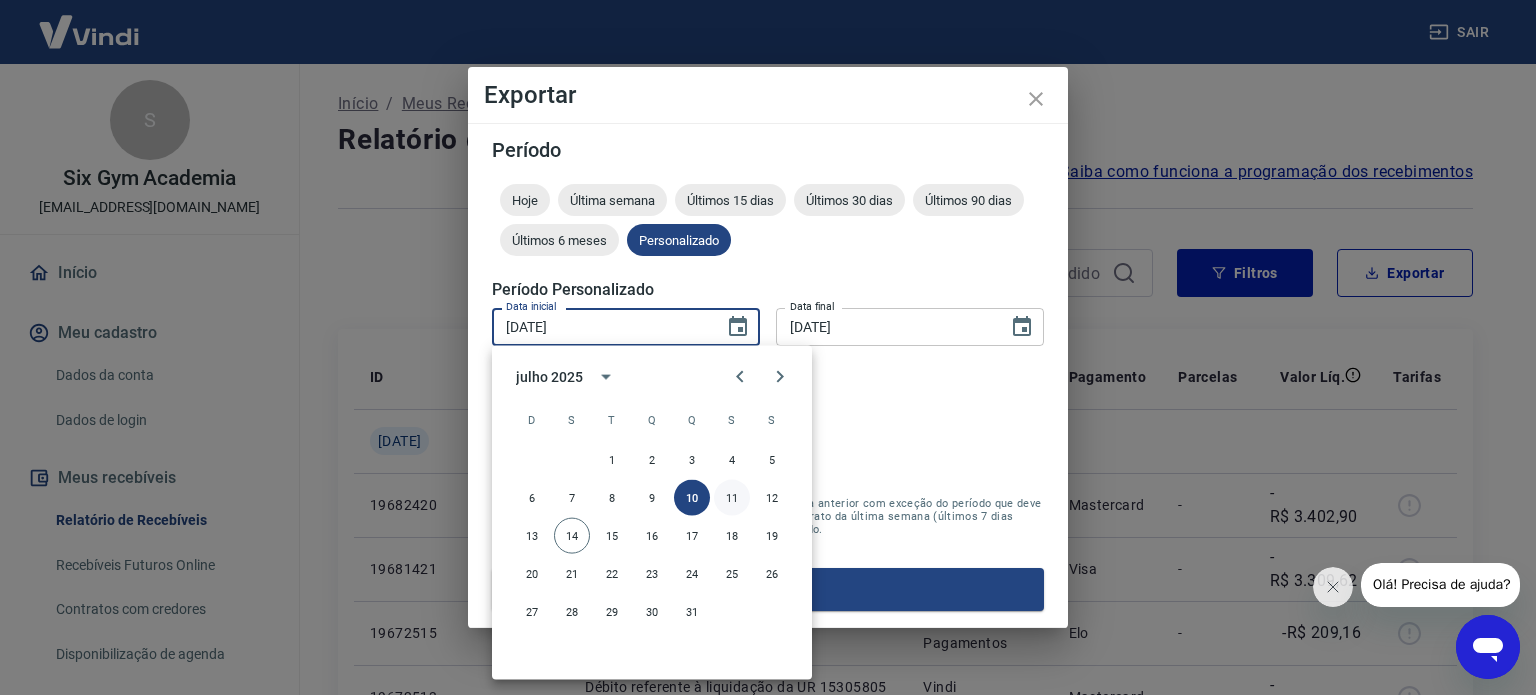click on "11" at bounding box center (732, 498) 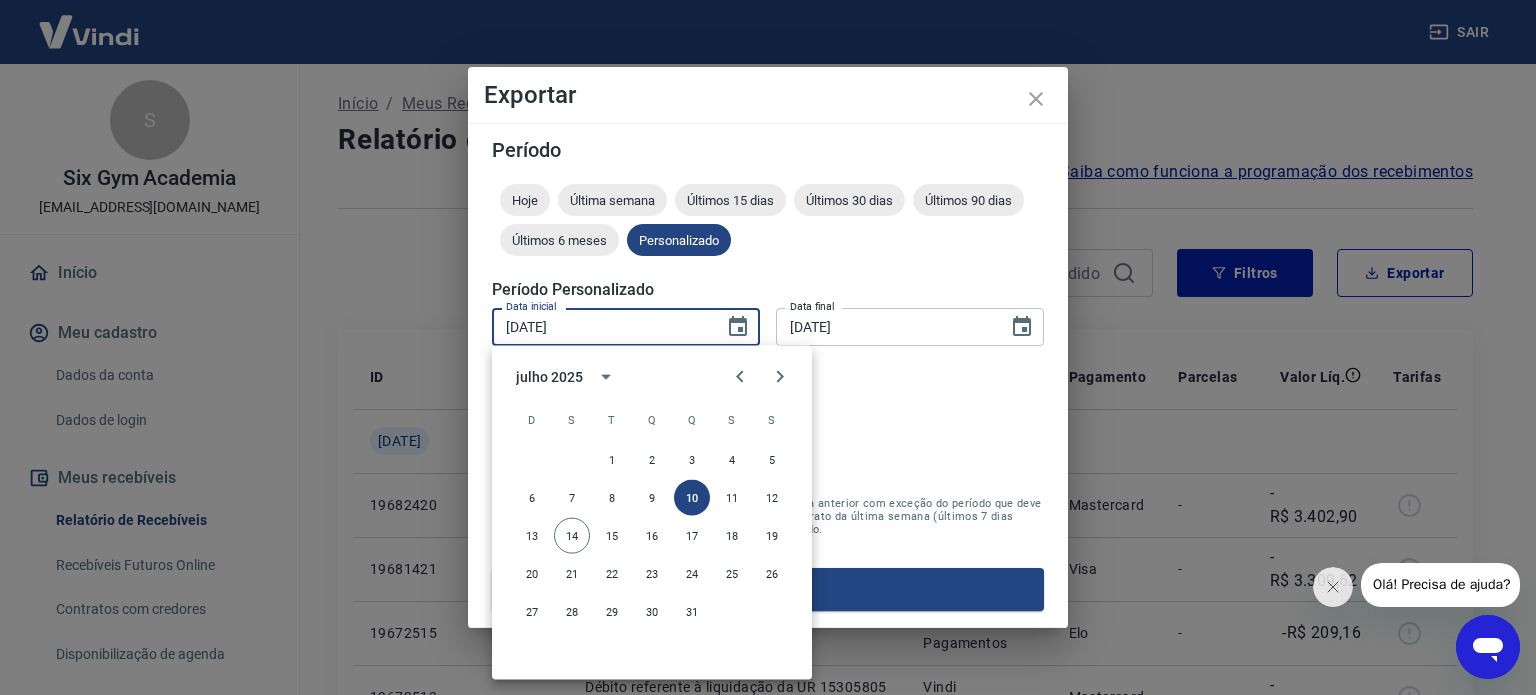 type on "11/07/2025" 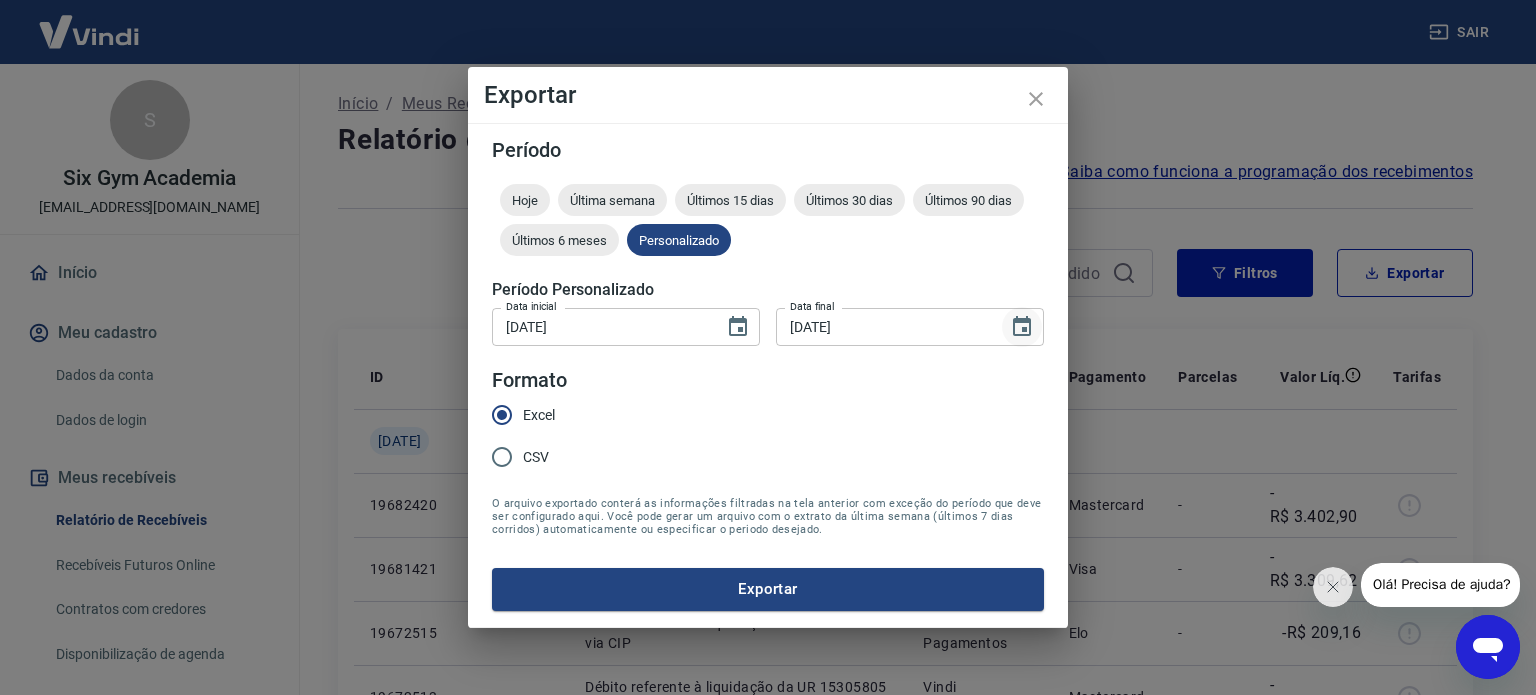 click 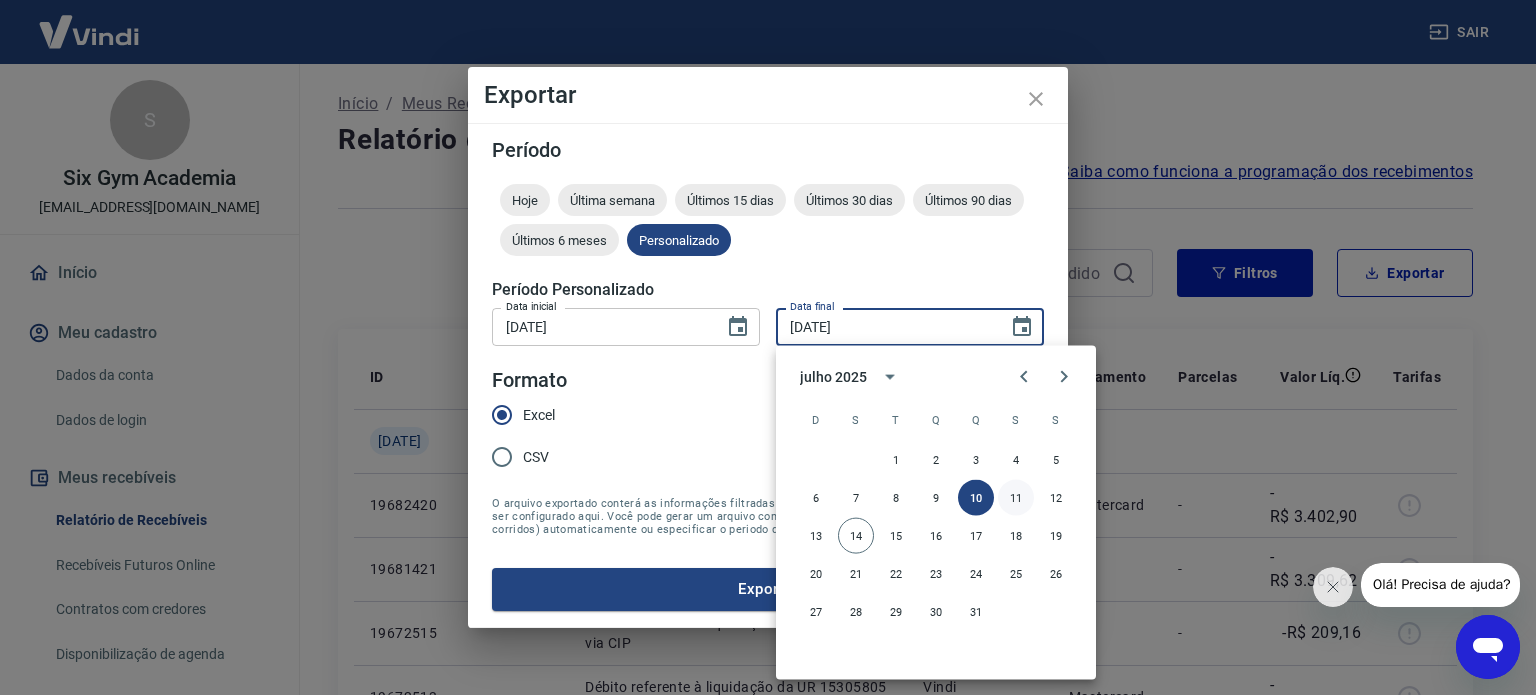 click on "11" at bounding box center [1016, 498] 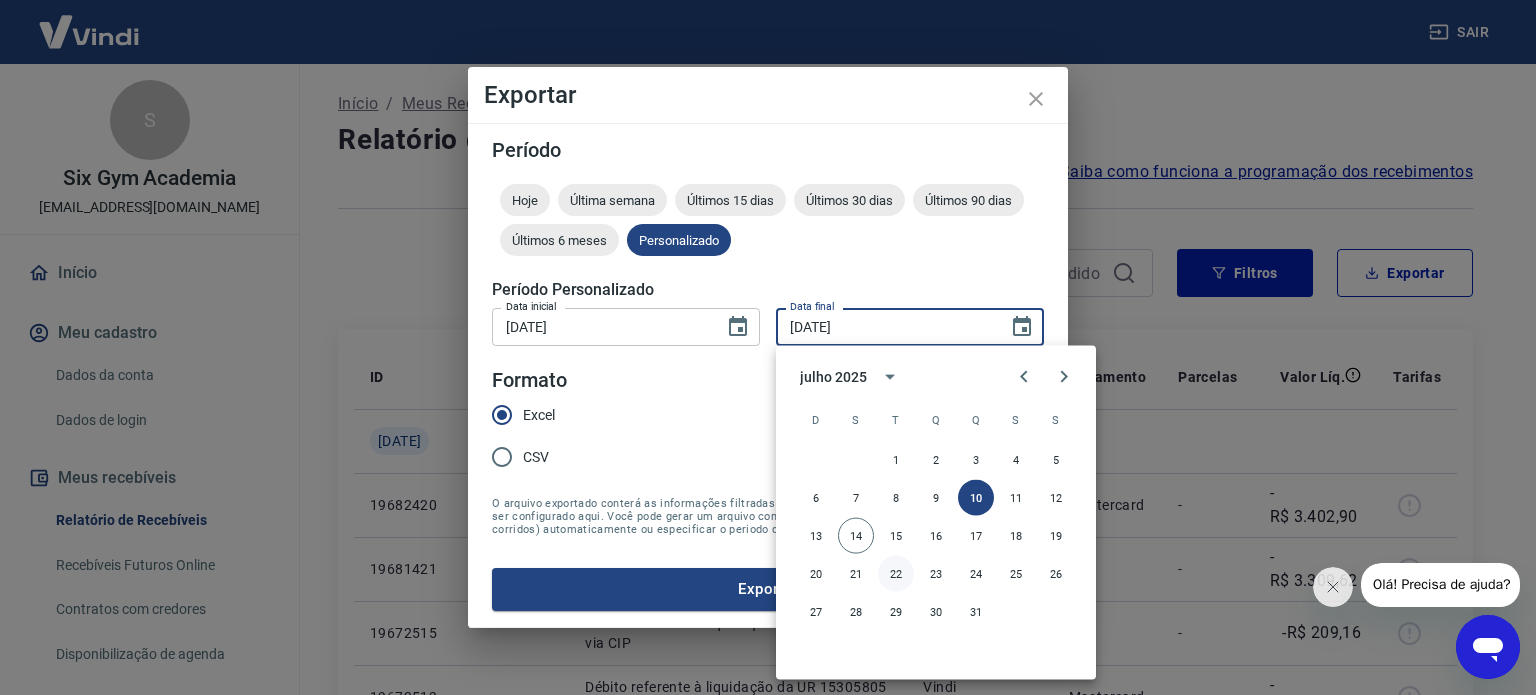 type on "11/07/2025" 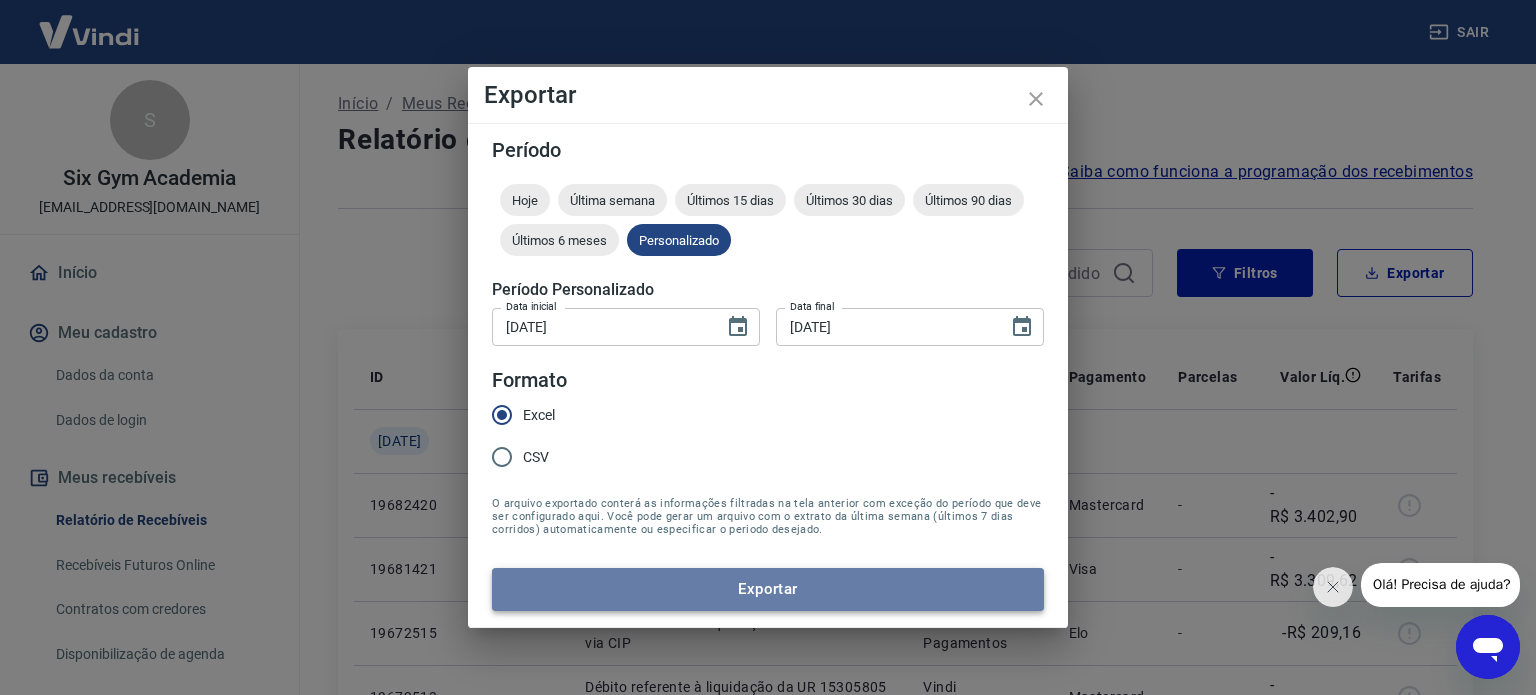 click on "Exportar" at bounding box center (768, 589) 